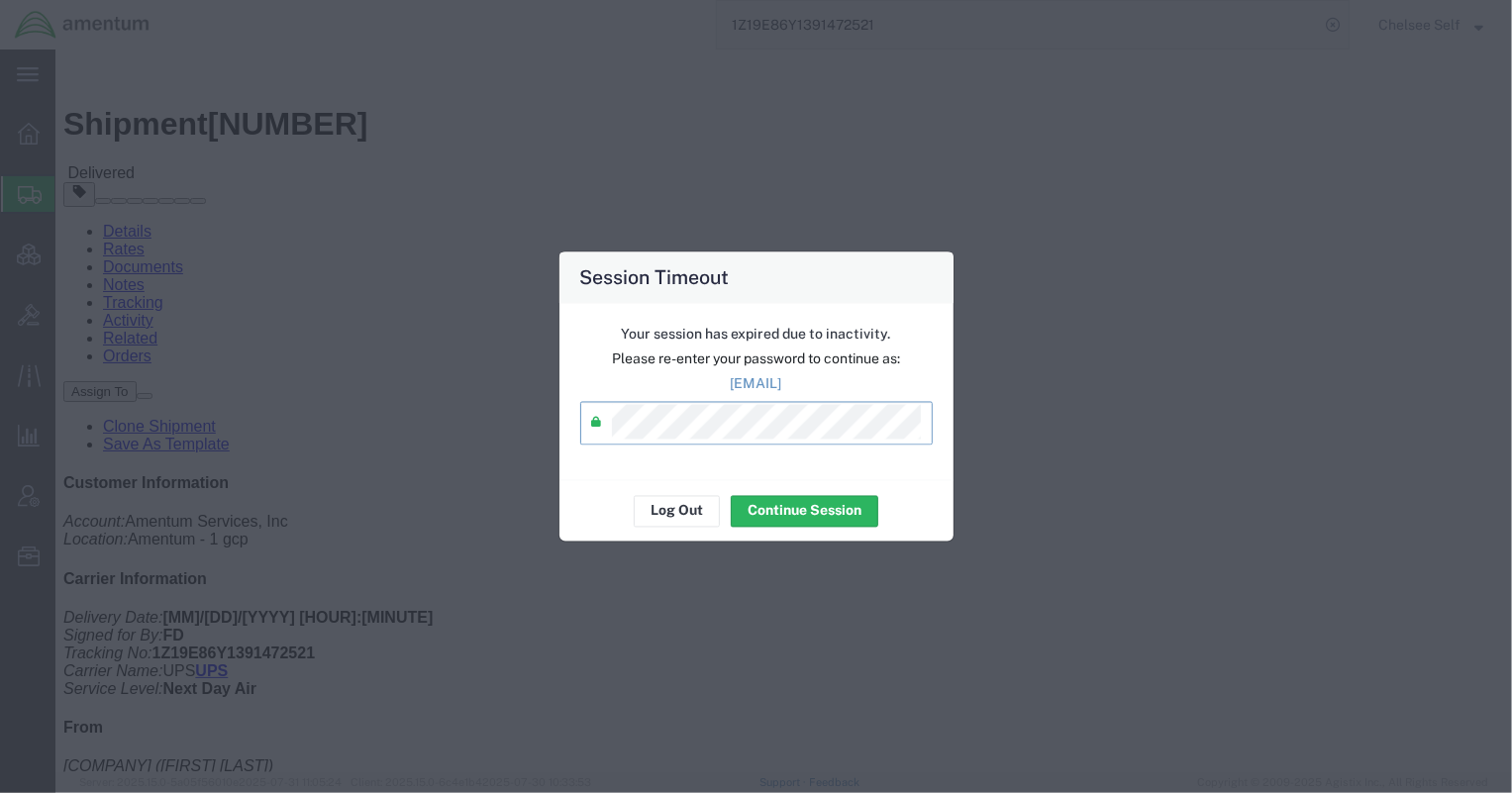 scroll, scrollTop: 0, scrollLeft: 0, axis: both 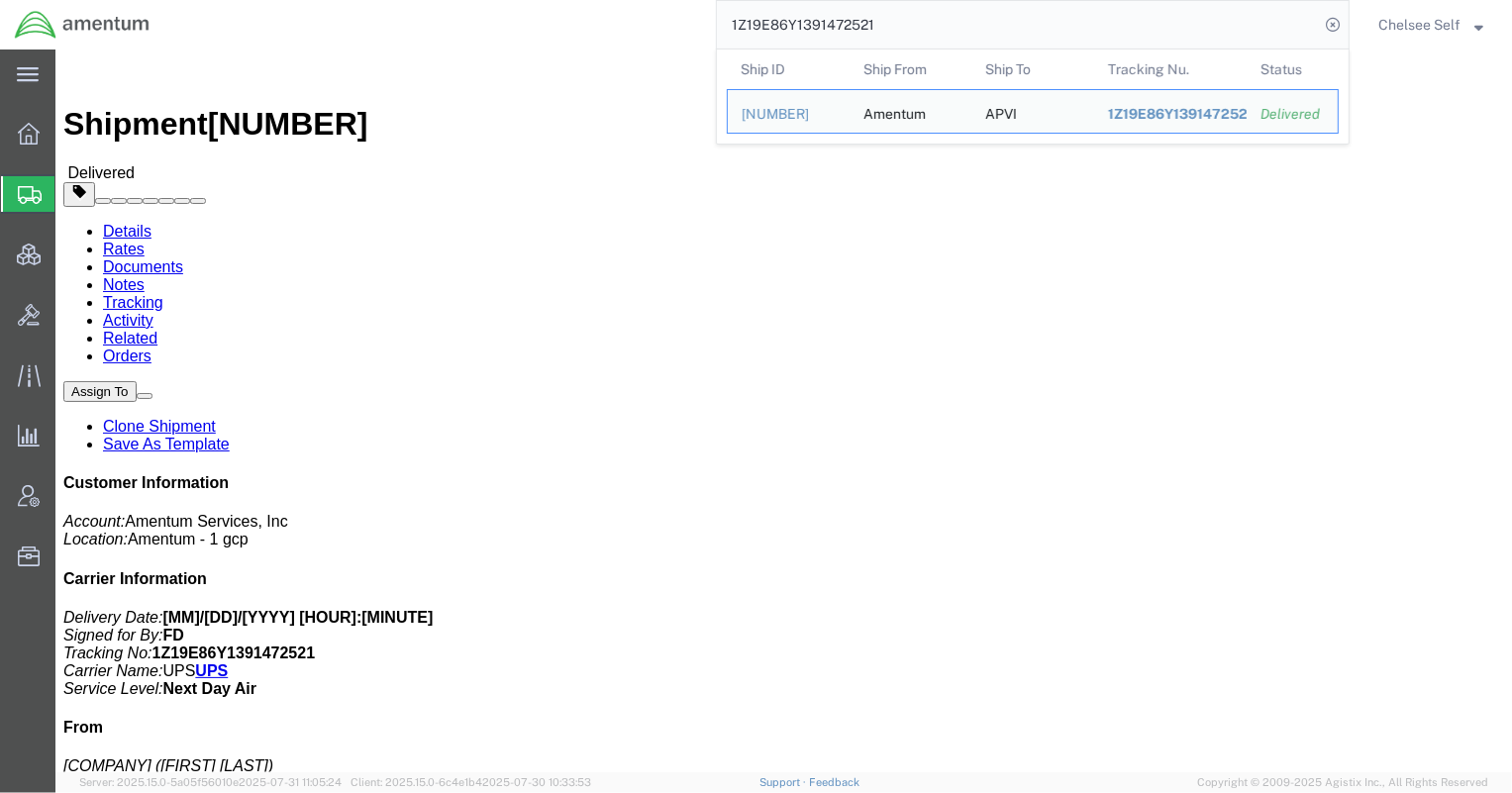 drag, startPoint x: 843, startPoint y: 20, endPoint x: 515, endPoint y: 0, distance: 328.60919 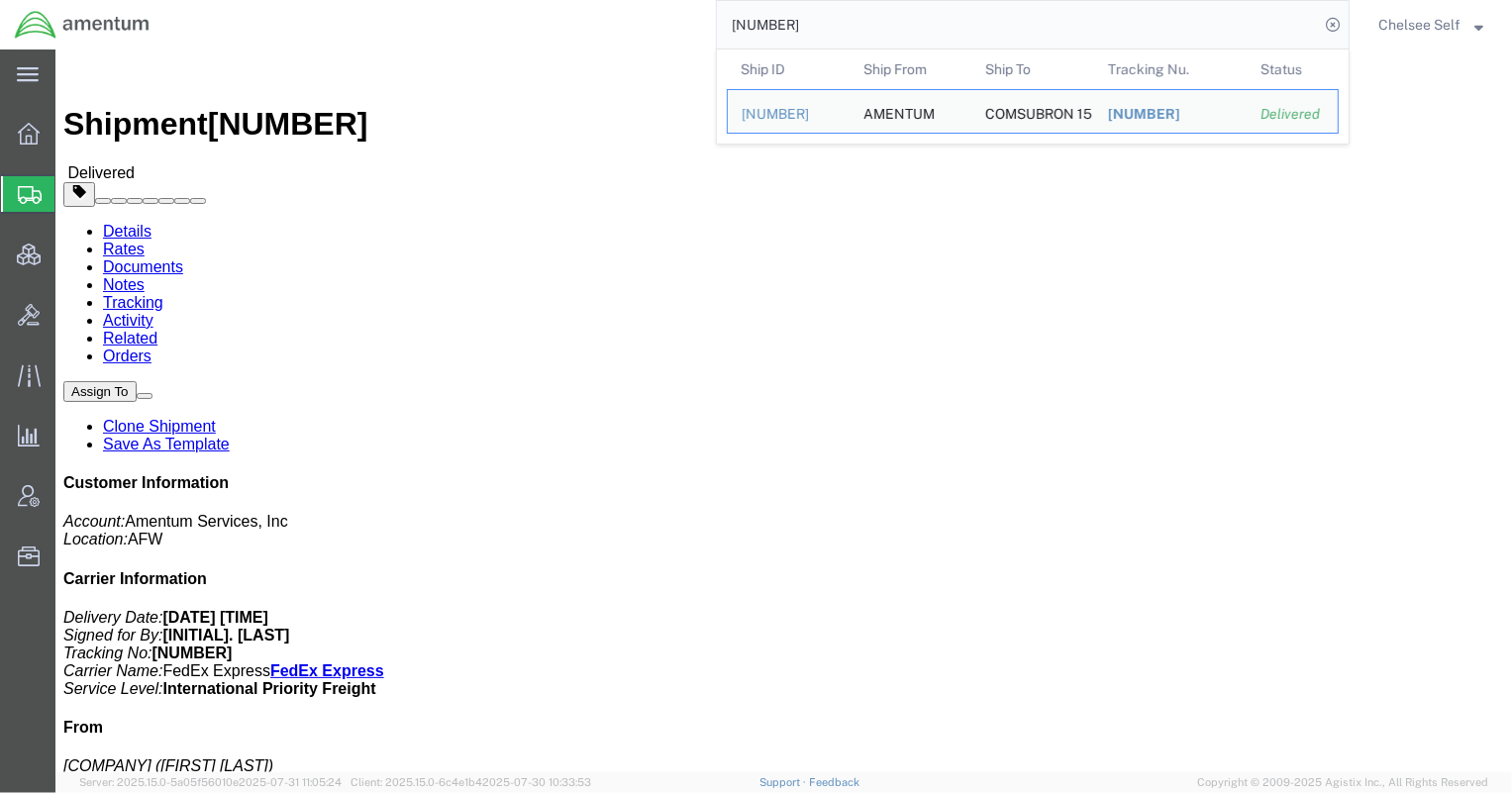 drag, startPoint x: 794, startPoint y: 22, endPoint x: 564, endPoint y: 7, distance: 230.4886 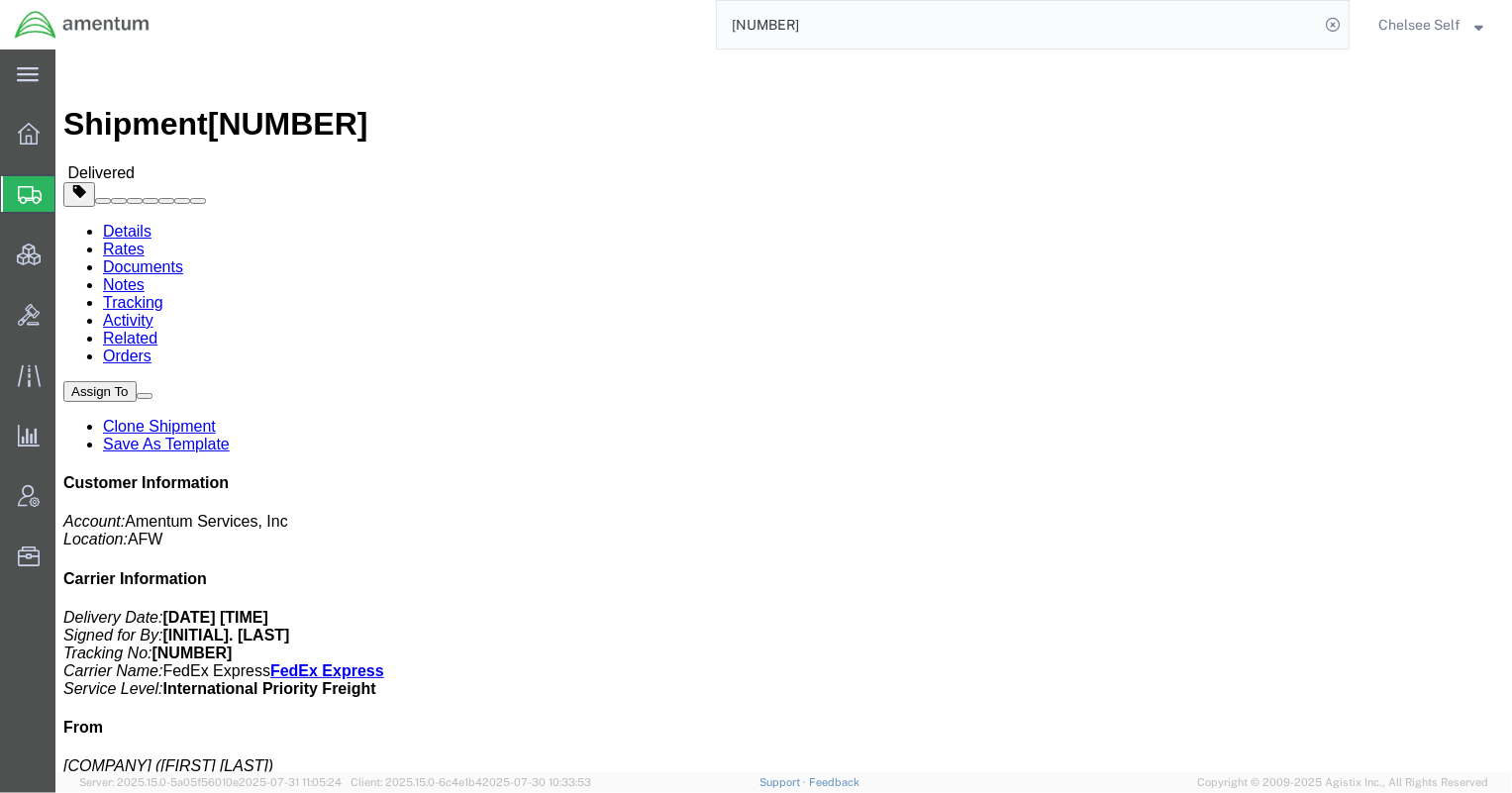 paste on "[NUMBER]" 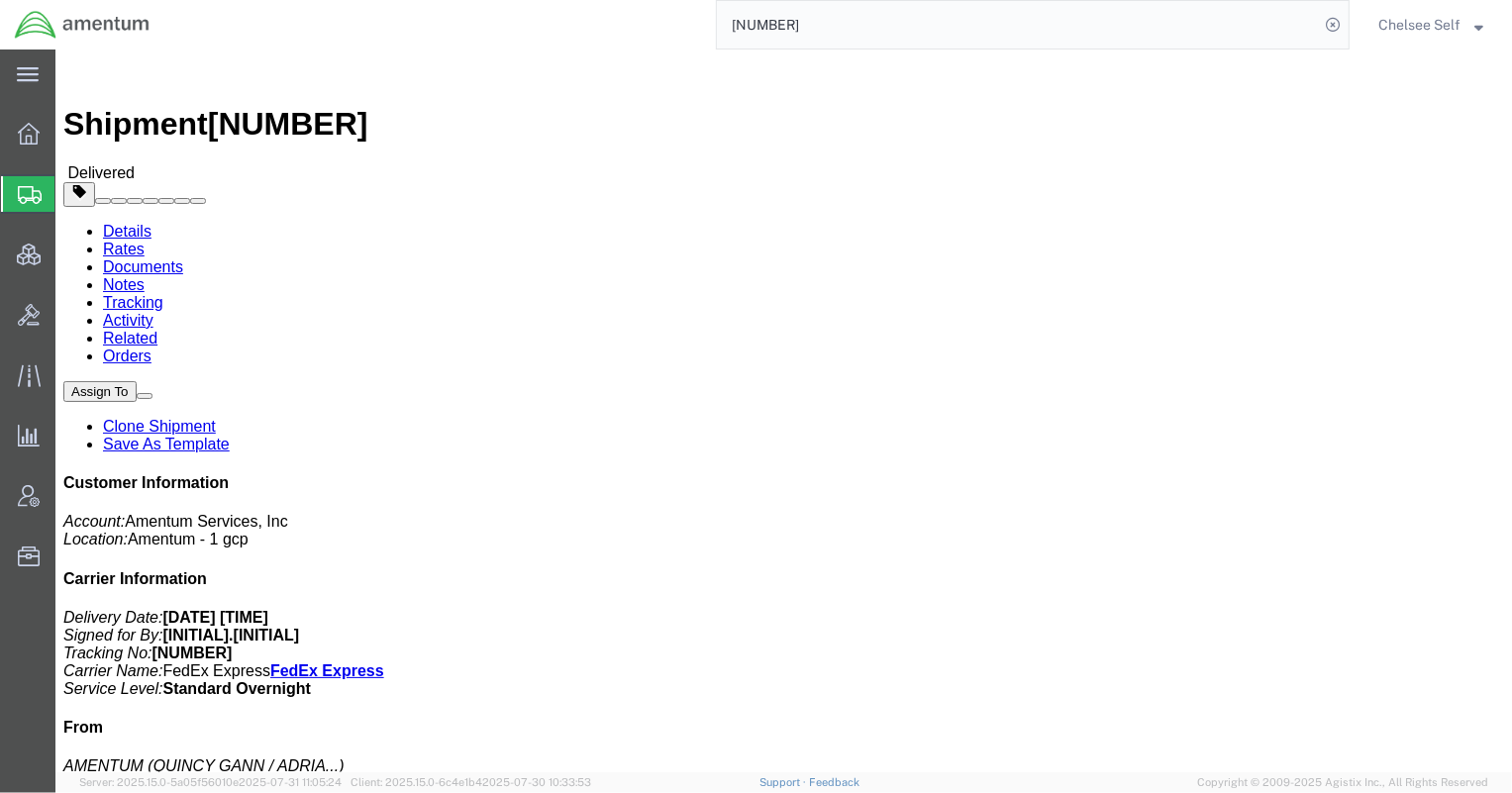 drag, startPoint x: 812, startPoint y: 252, endPoint x: 1007, endPoint y: 257, distance: 195.06409 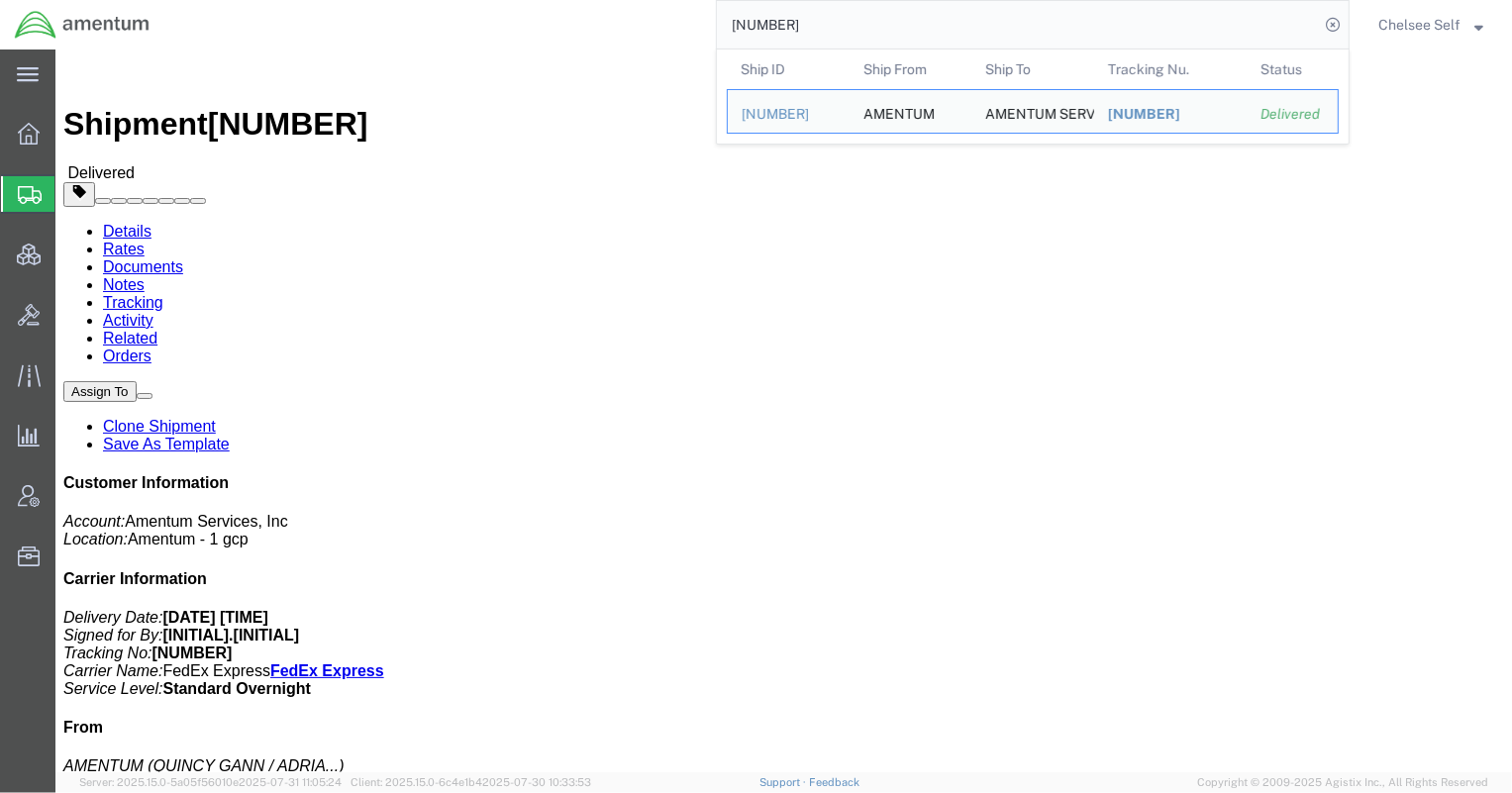 drag, startPoint x: 821, startPoint y: 28, endPoint x: 547, endPoint y: -10, distance: 276.62249 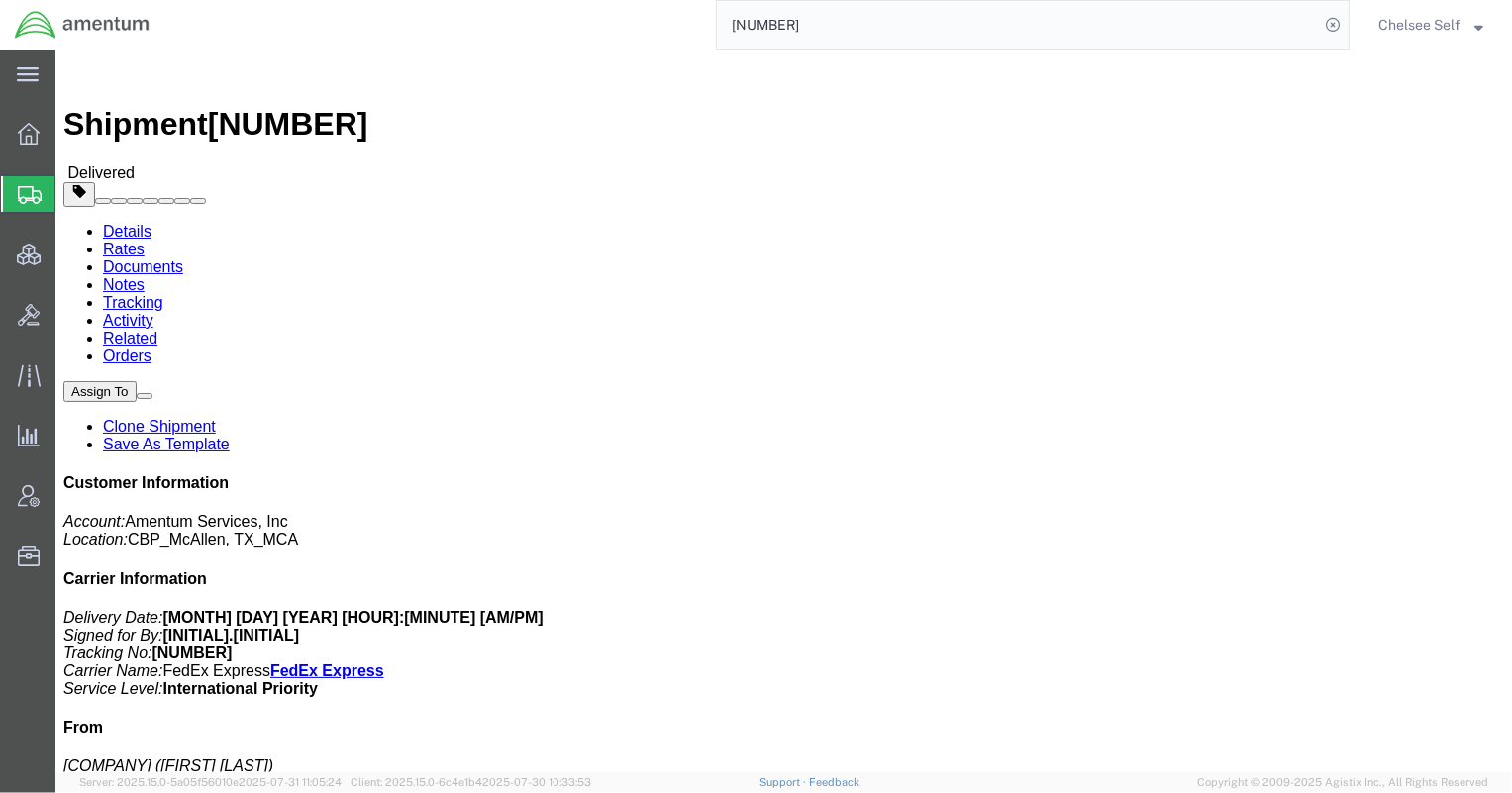 drag, startPoint x: 603, startPoint y: 7, endPoint x: 535, endPoint y: 2, distance: 68.18358 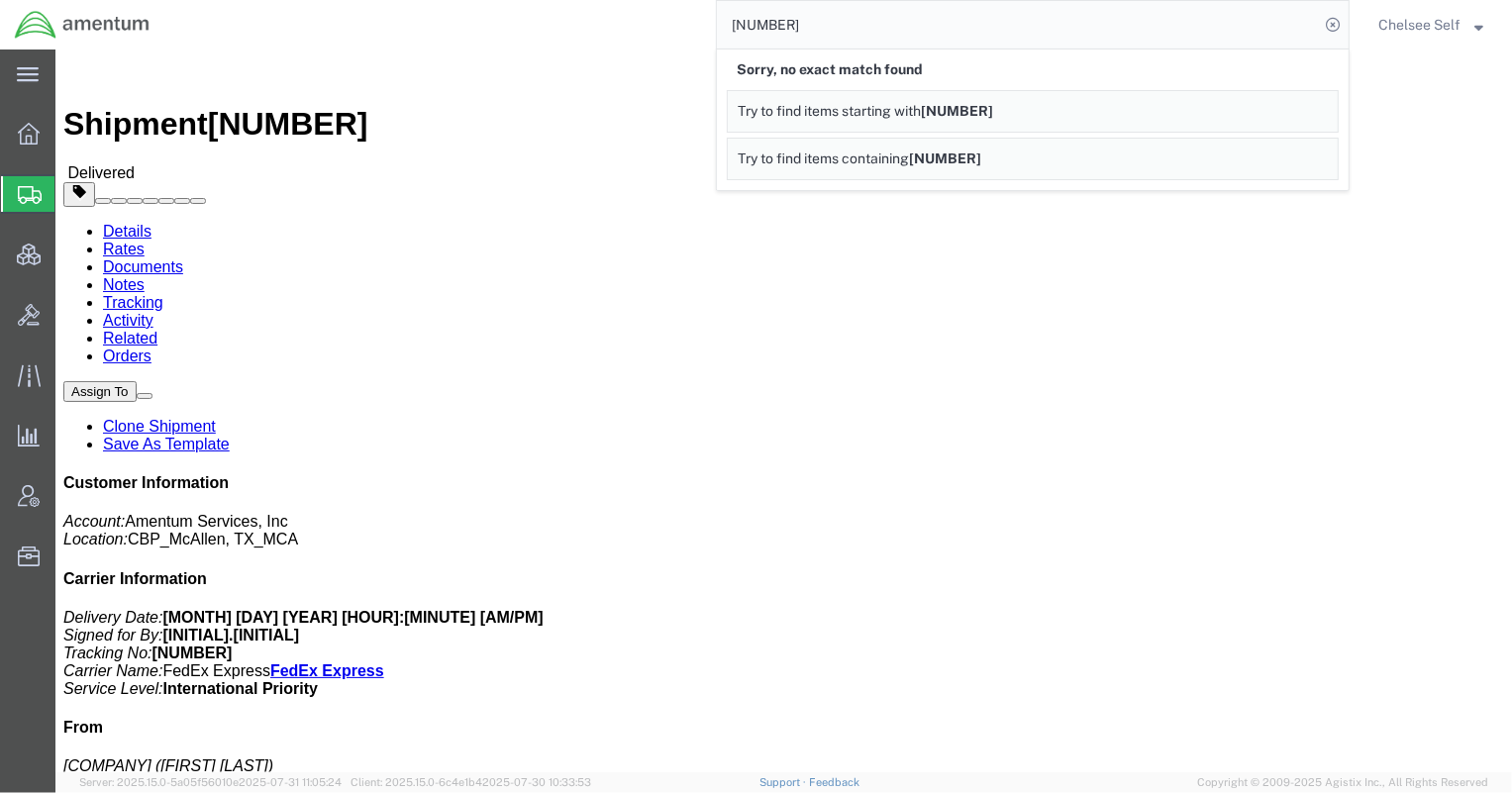 drag, startPoint x: 703, startPoint y: 16, endPoint x: 508, endPoint y: -5, distance: 196.12751 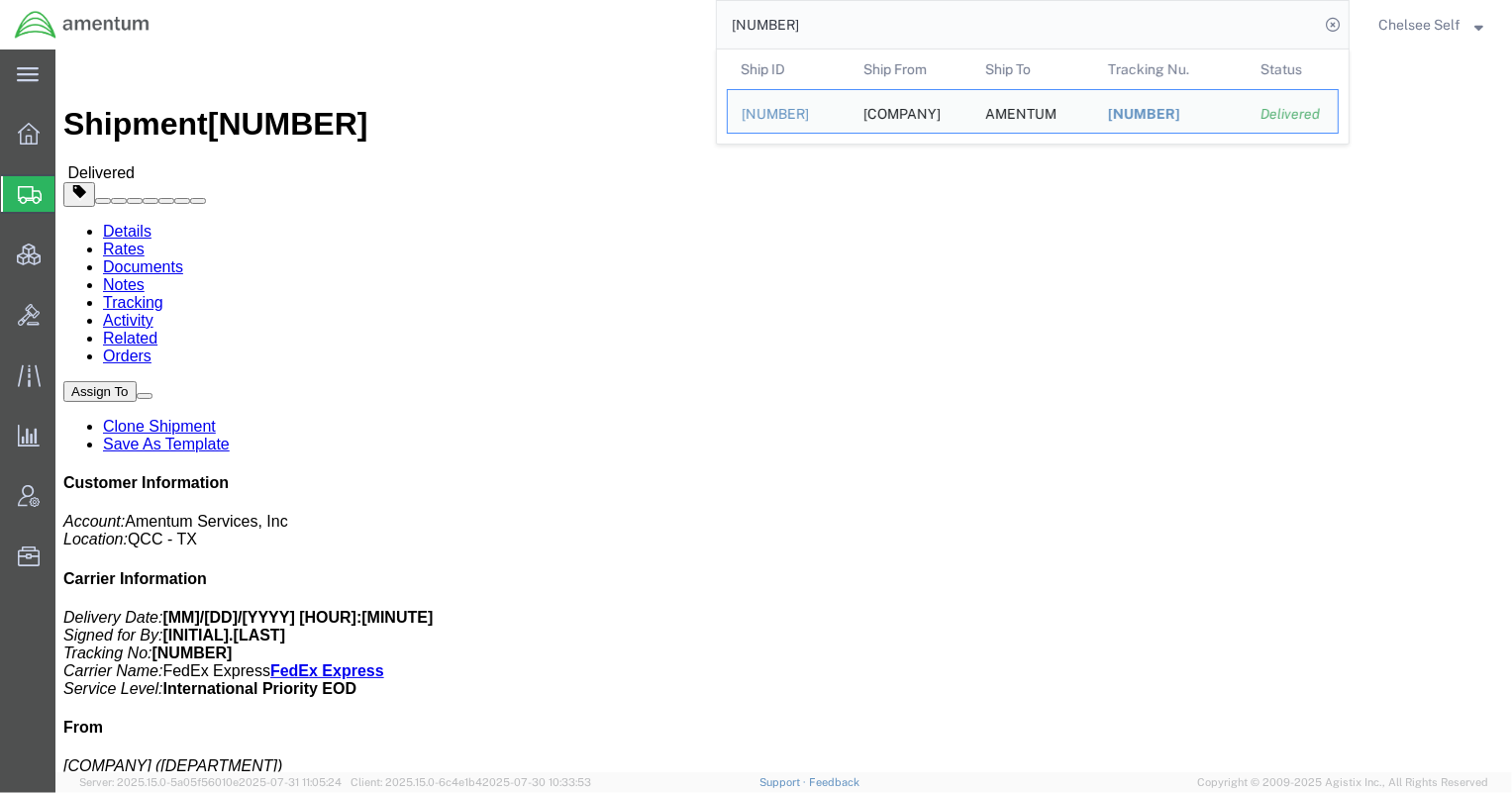 drag, startPoint x: 986, startPoint y: 25, endPoint x: 536, endPoint y: 5, distance: 450.44423 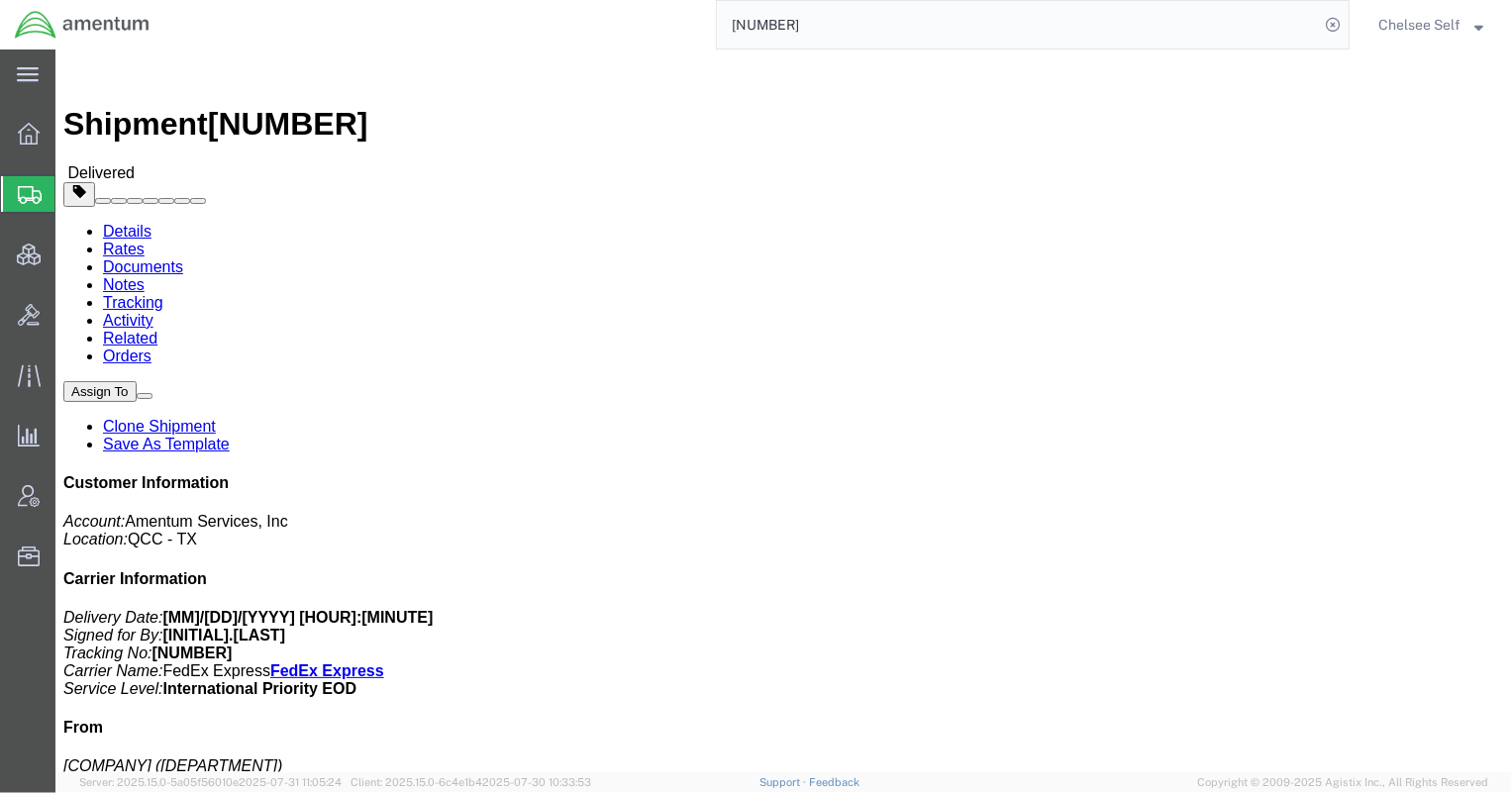 paste on "[NUMBER]" 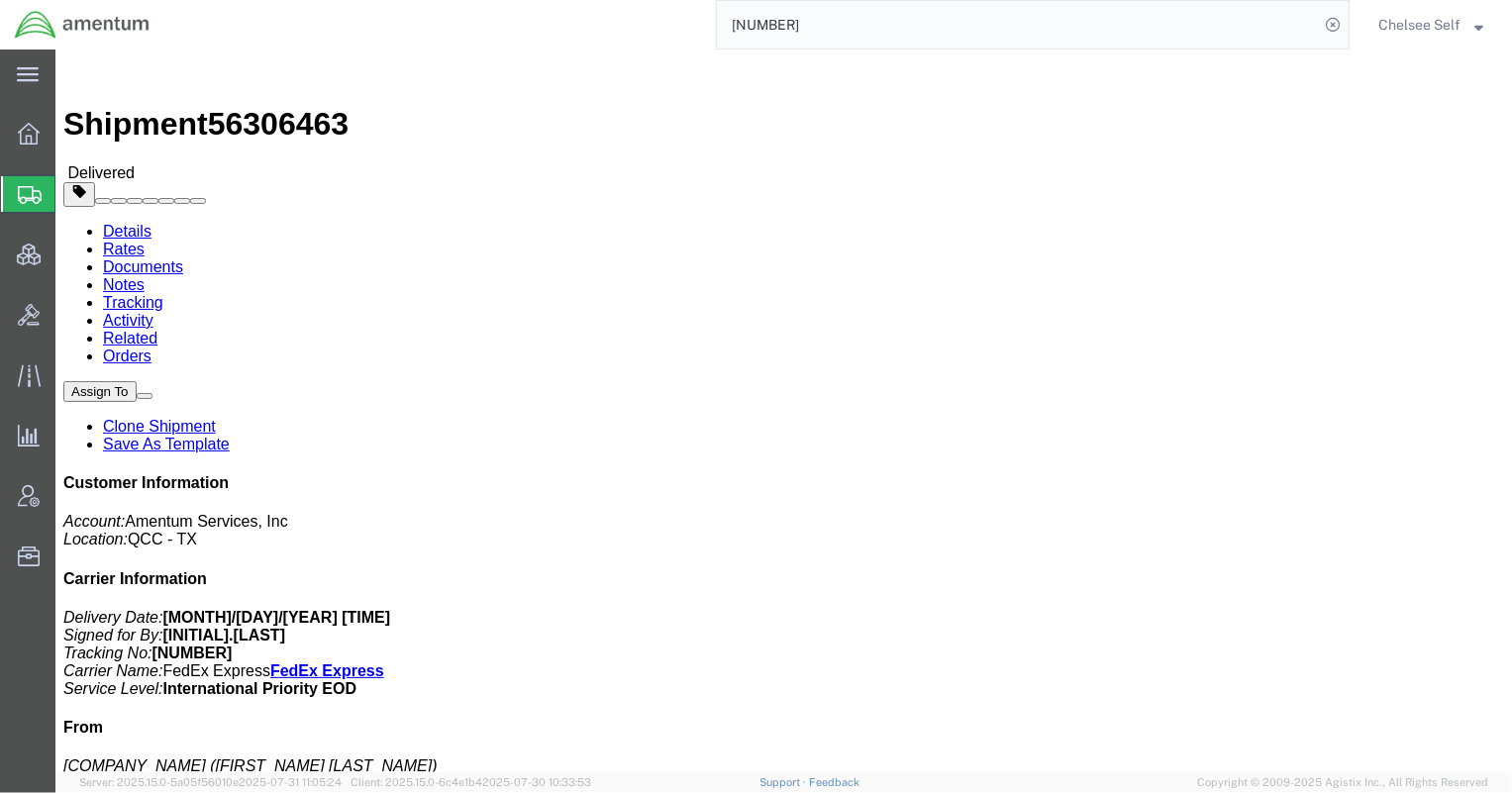 drag, startPoint x: 734, startPoint y: 21, endPoint x: 463, endPoint y: -8, distance: 272.54724 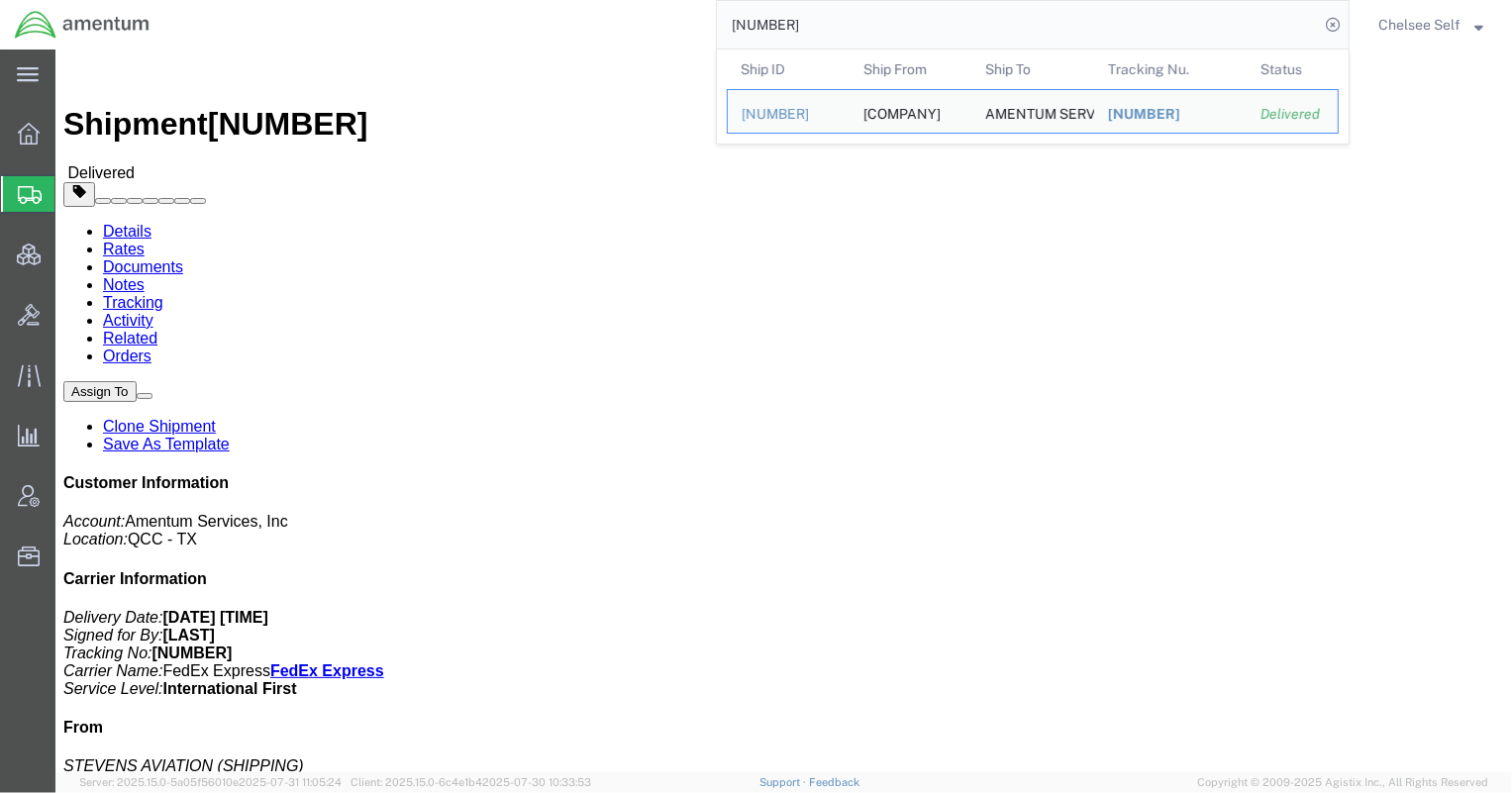 drag, startPoint x: 856, startPoint y: 27, endPoint x: 628, endPoint y: 19, distance: 228.14031 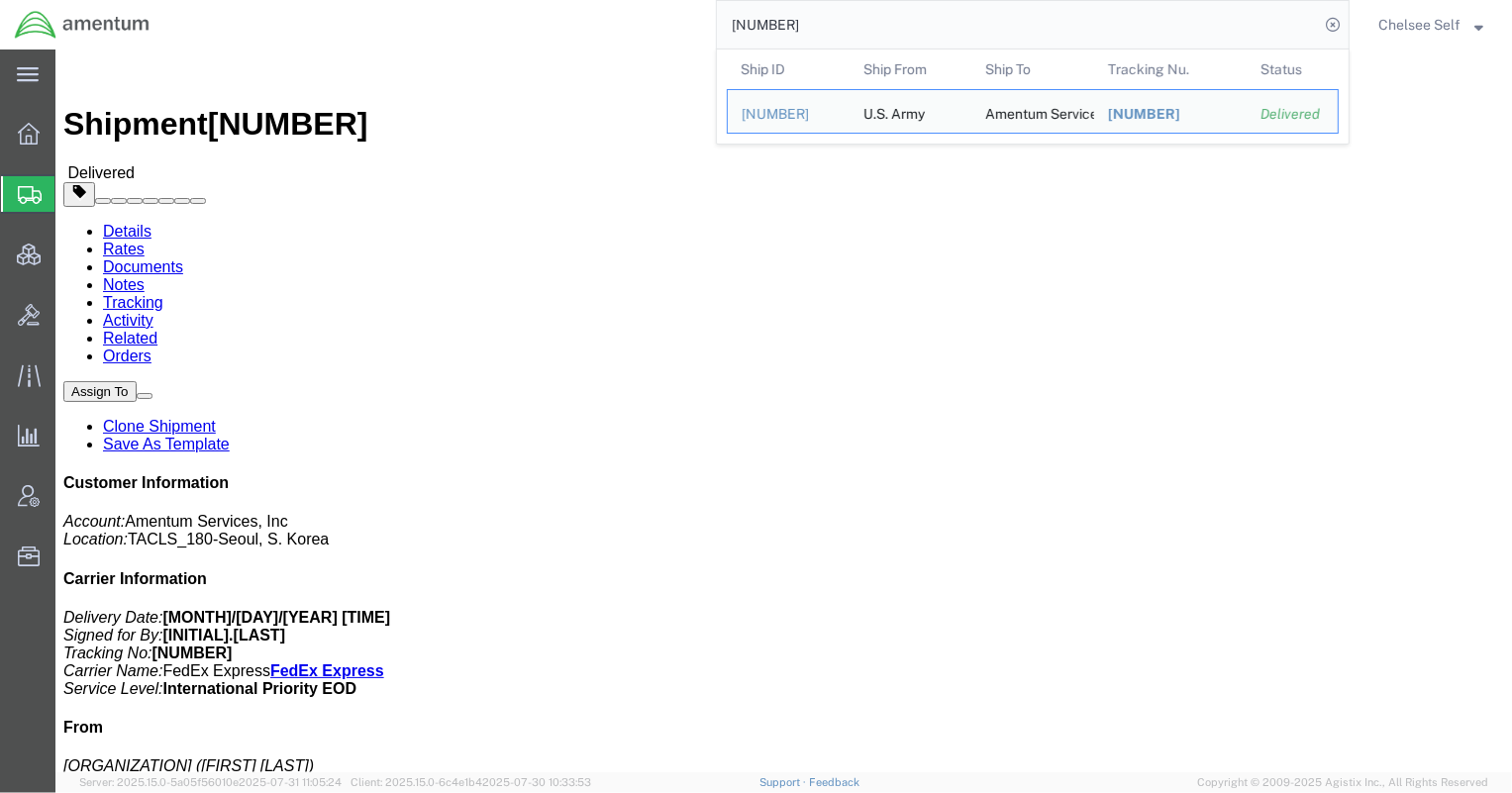 drag, startPoint x: 945, startPoint y: 21, endPoint x: 475, endPoint y: -9, distance: 470.95647 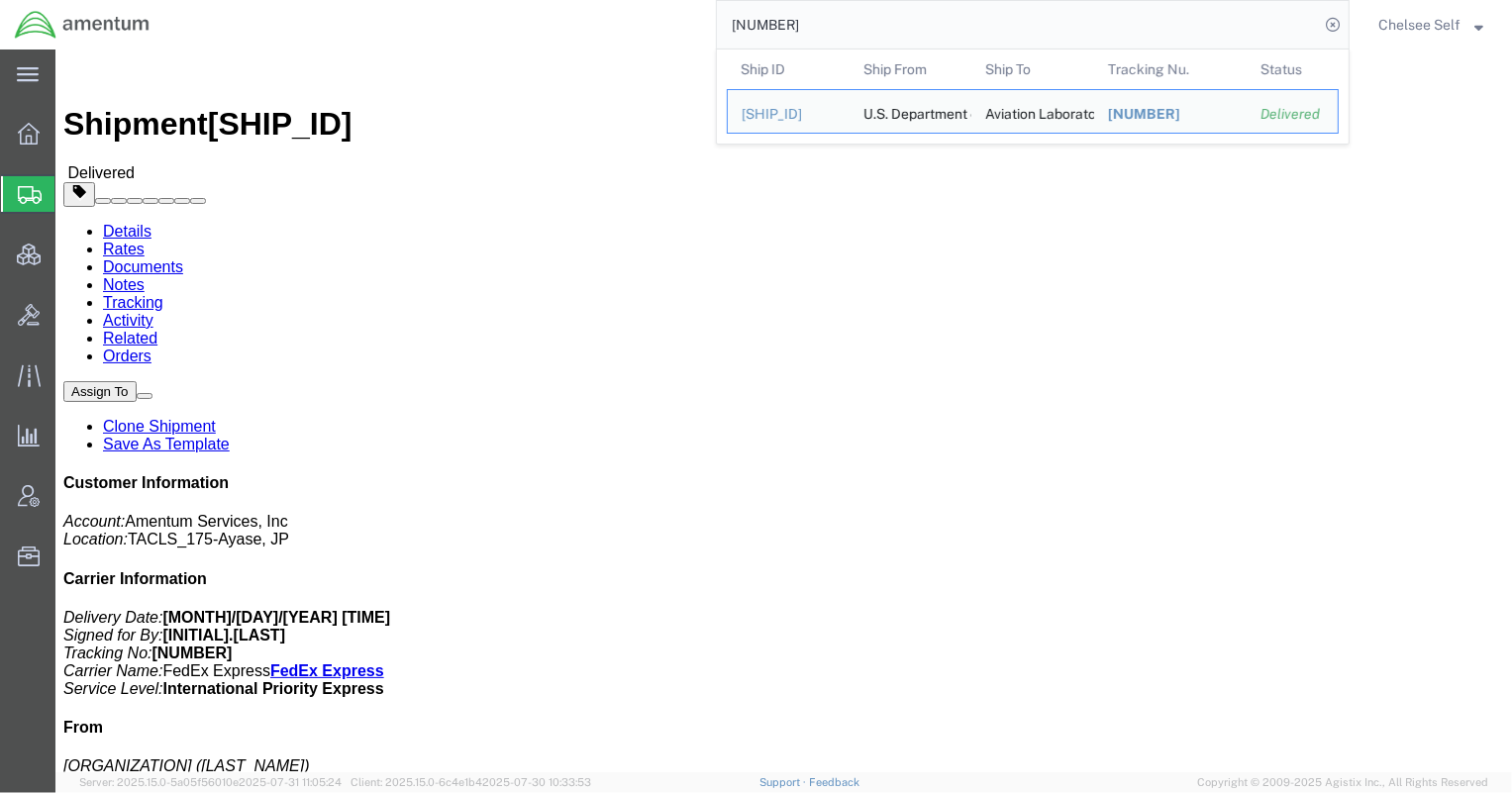 drag, startPoint x: 845, startPoint y: 23, endPoint x: 543, endPoint y: 4, distance: 302.59709 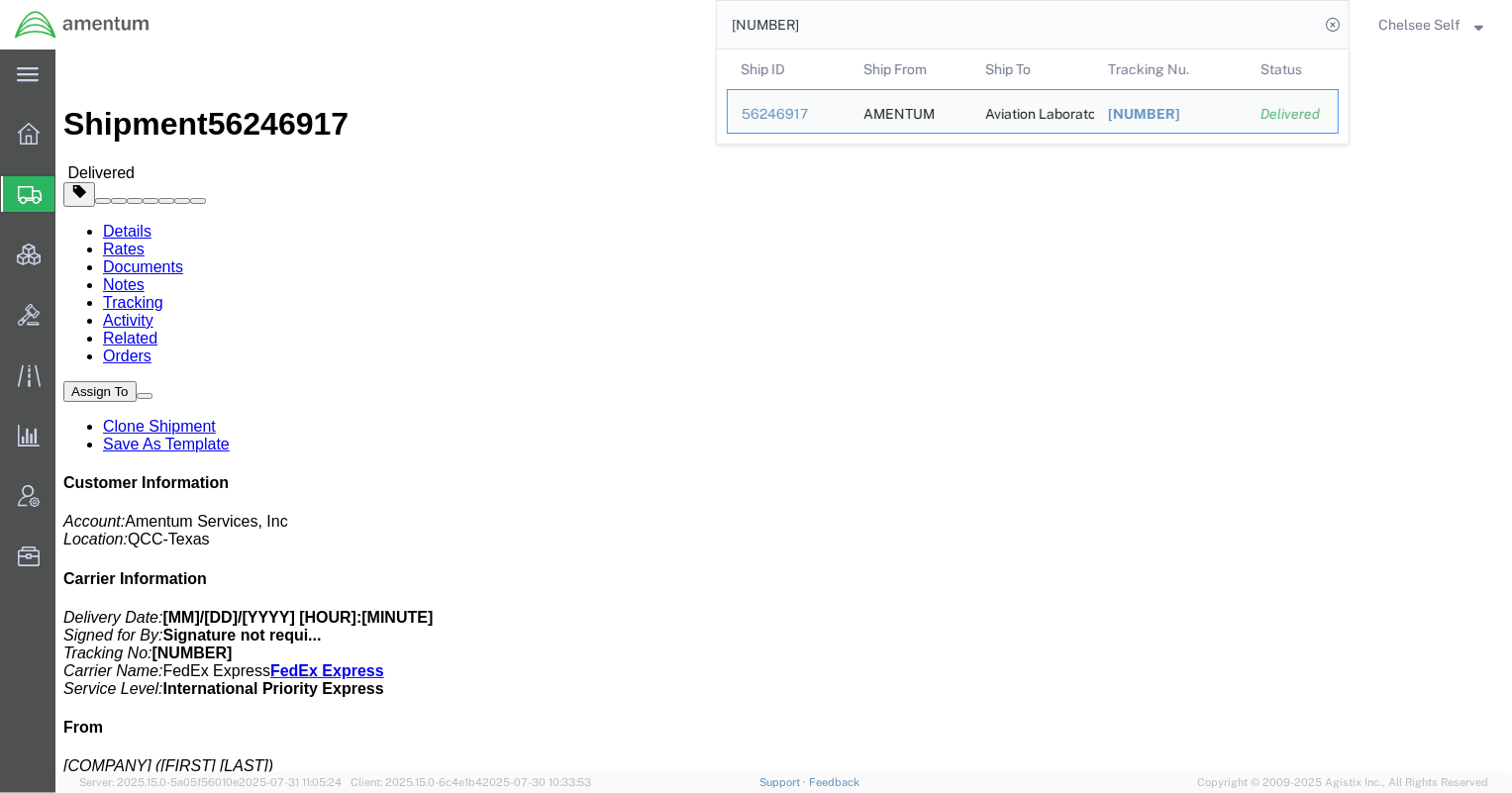 drag, startPoint x: 843, startPoint y: 28, endPoint x: 569, endPoint y: 24, distance: 274.029 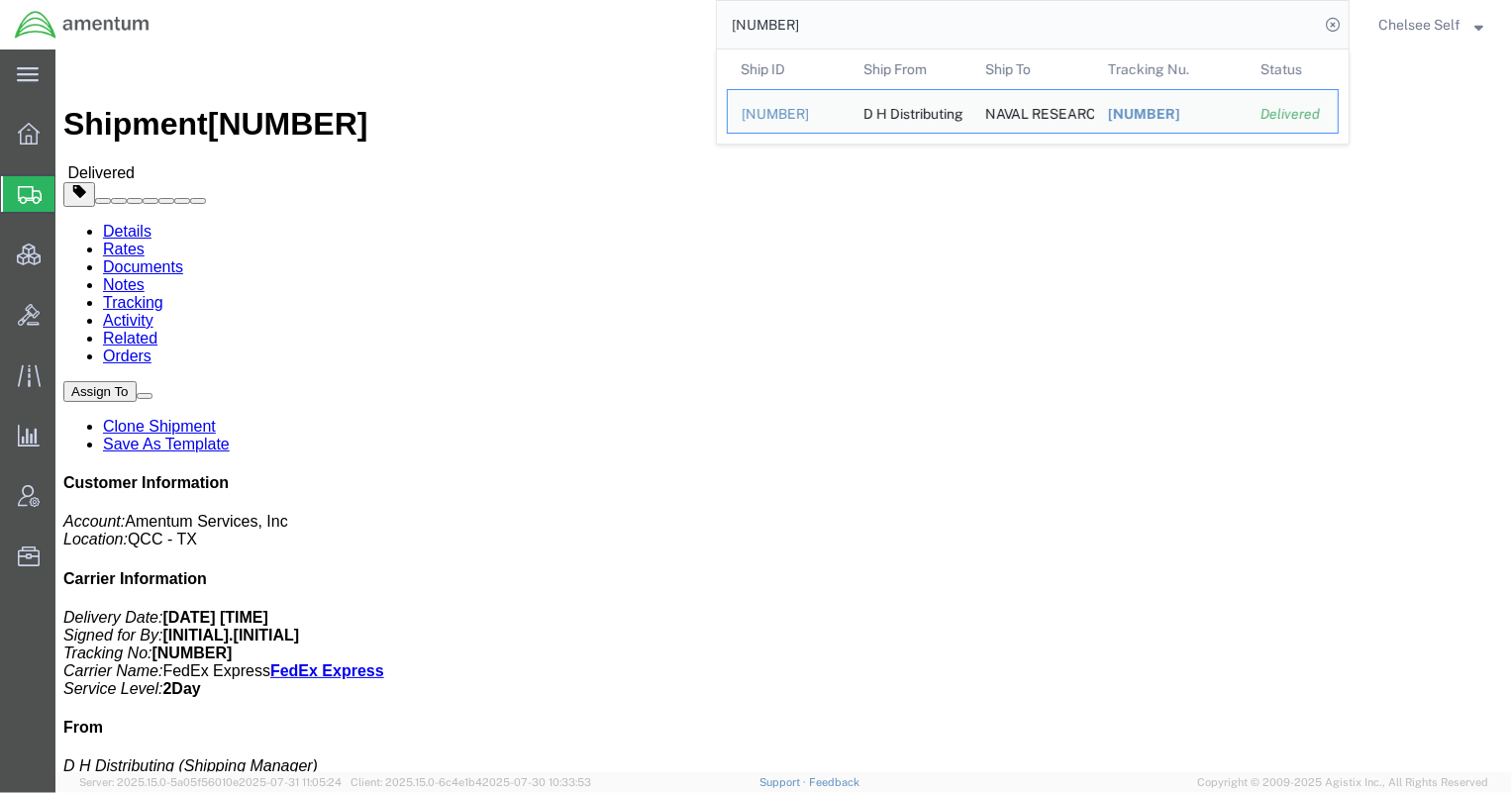 drag, startPoint x: 955, startPoint y: 33, endPoint x: 674, endPoint y: -1, distance: 283.0495 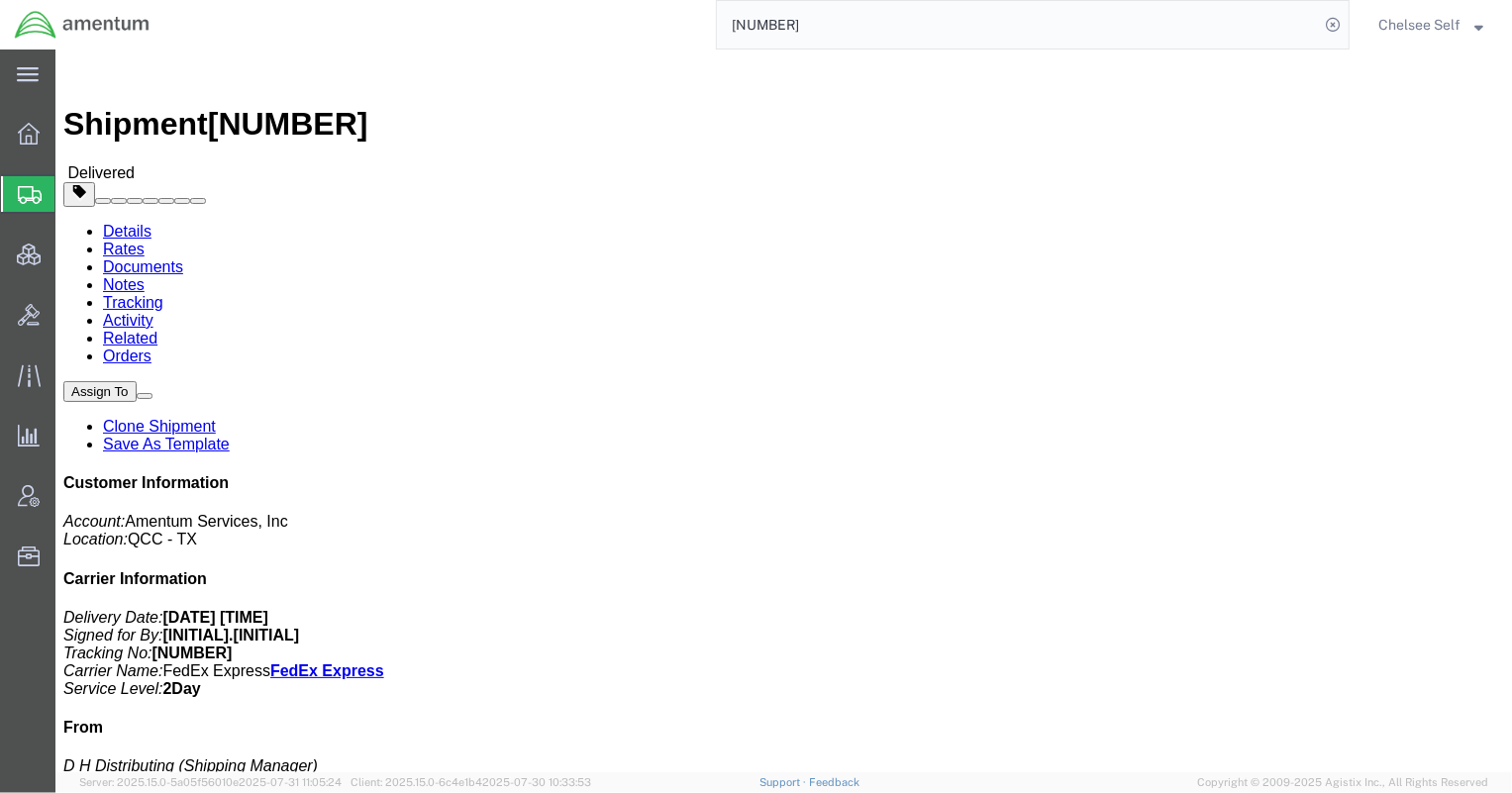 paste on "[NUMBER]" 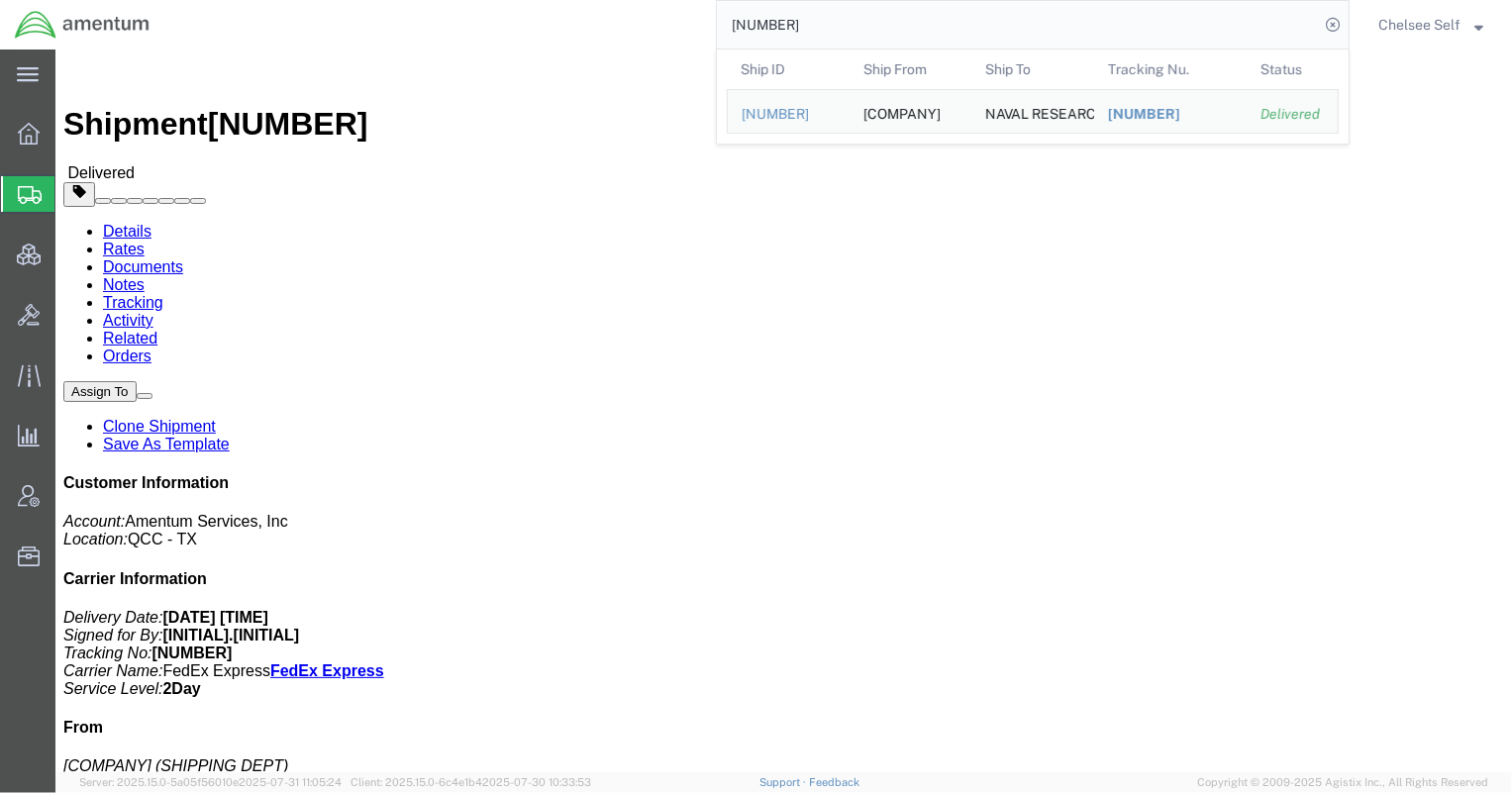 drag, startPoint x: 860, startPoint y: 22, endPoint x: 535, endPoint y: 10, distance: 325.22146 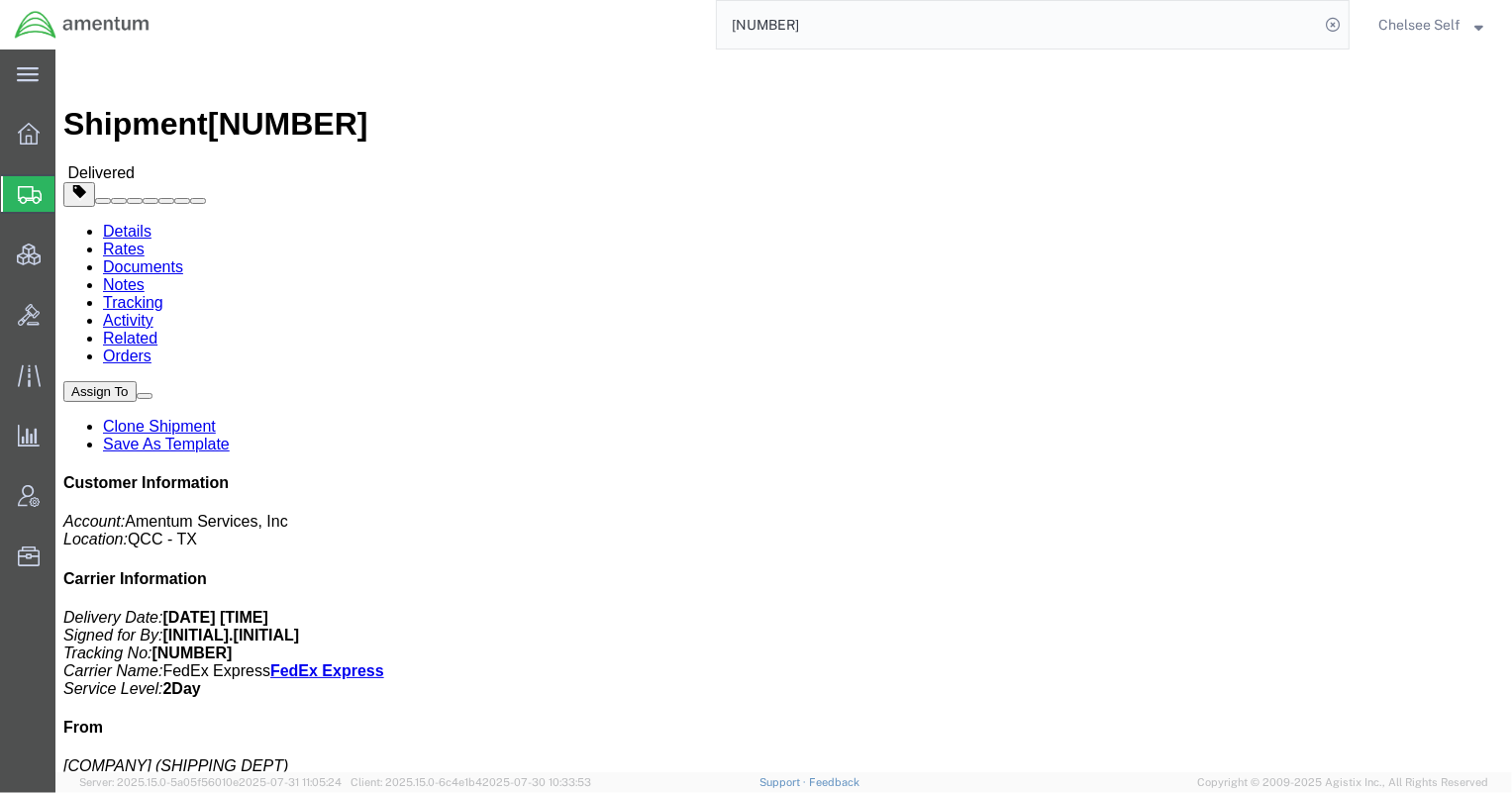 paste on "[NUMBER]" 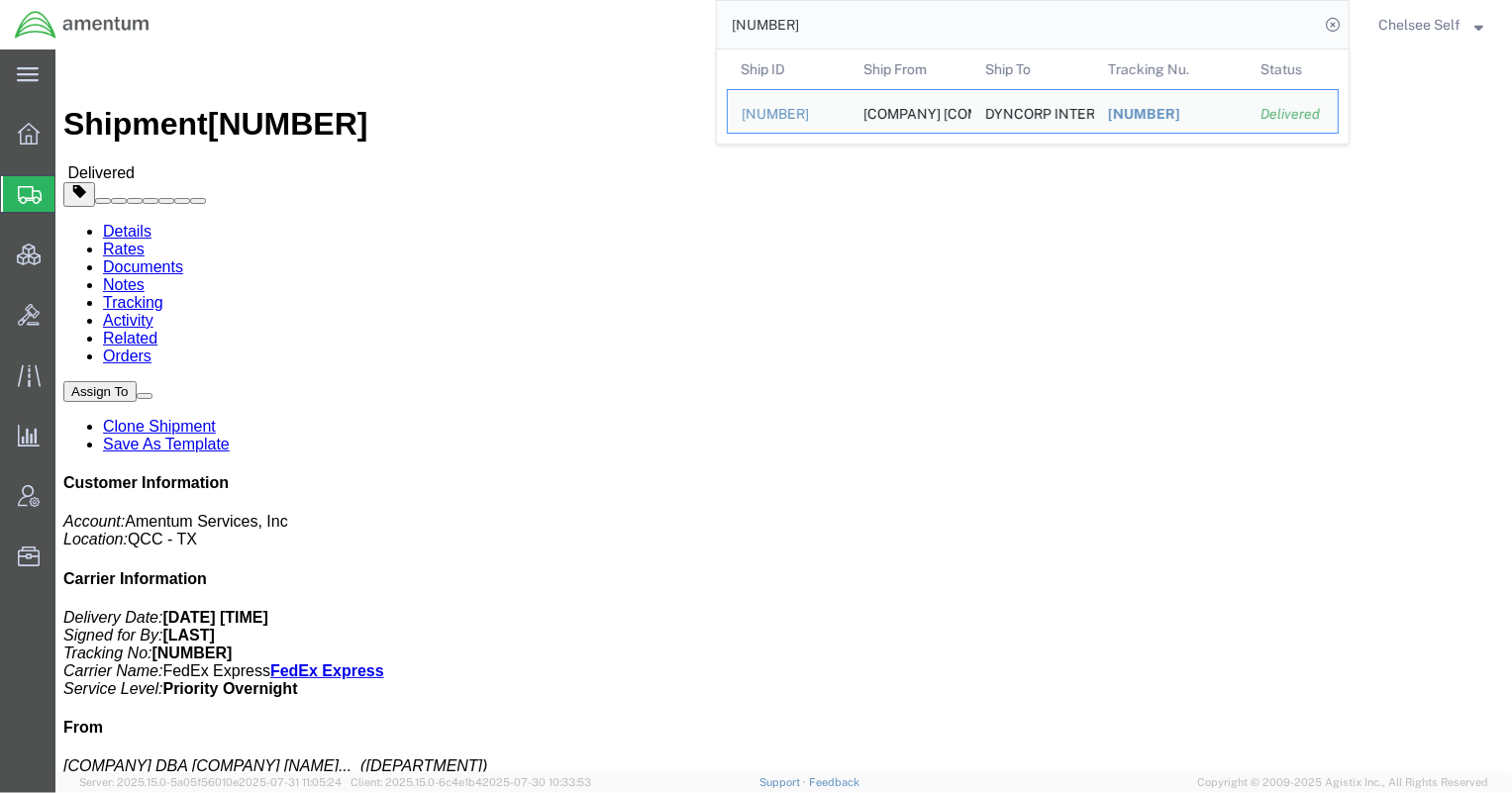 drag, startPoint x: 870, startPoint y: 27, endPoint x: 598, endPoint y: 4, distance: 272.97069 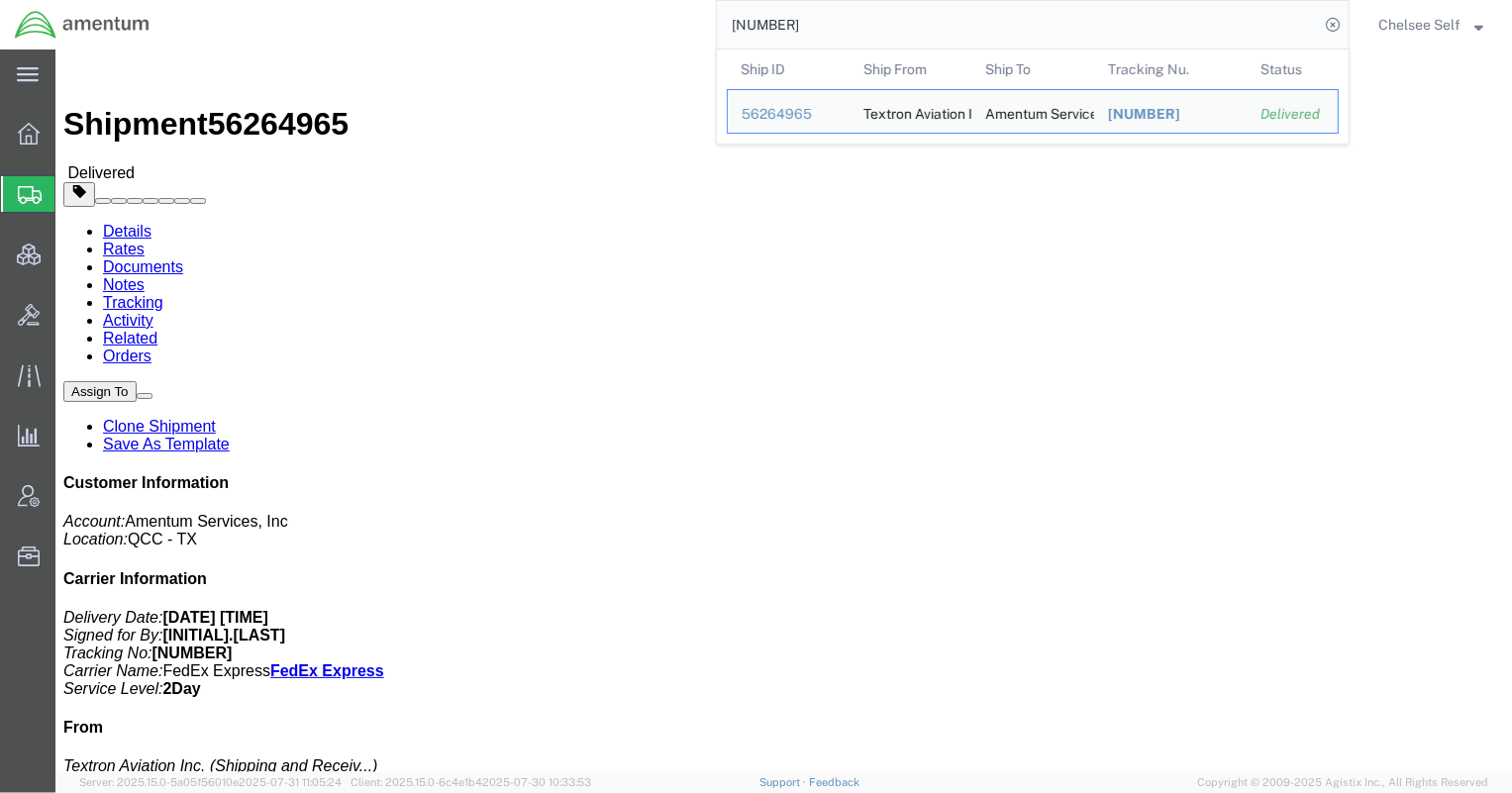 drag, startPoint x: 930, startPoint y: 20, endPoint x: 601, endPoint y: 6, distance: 329.29774 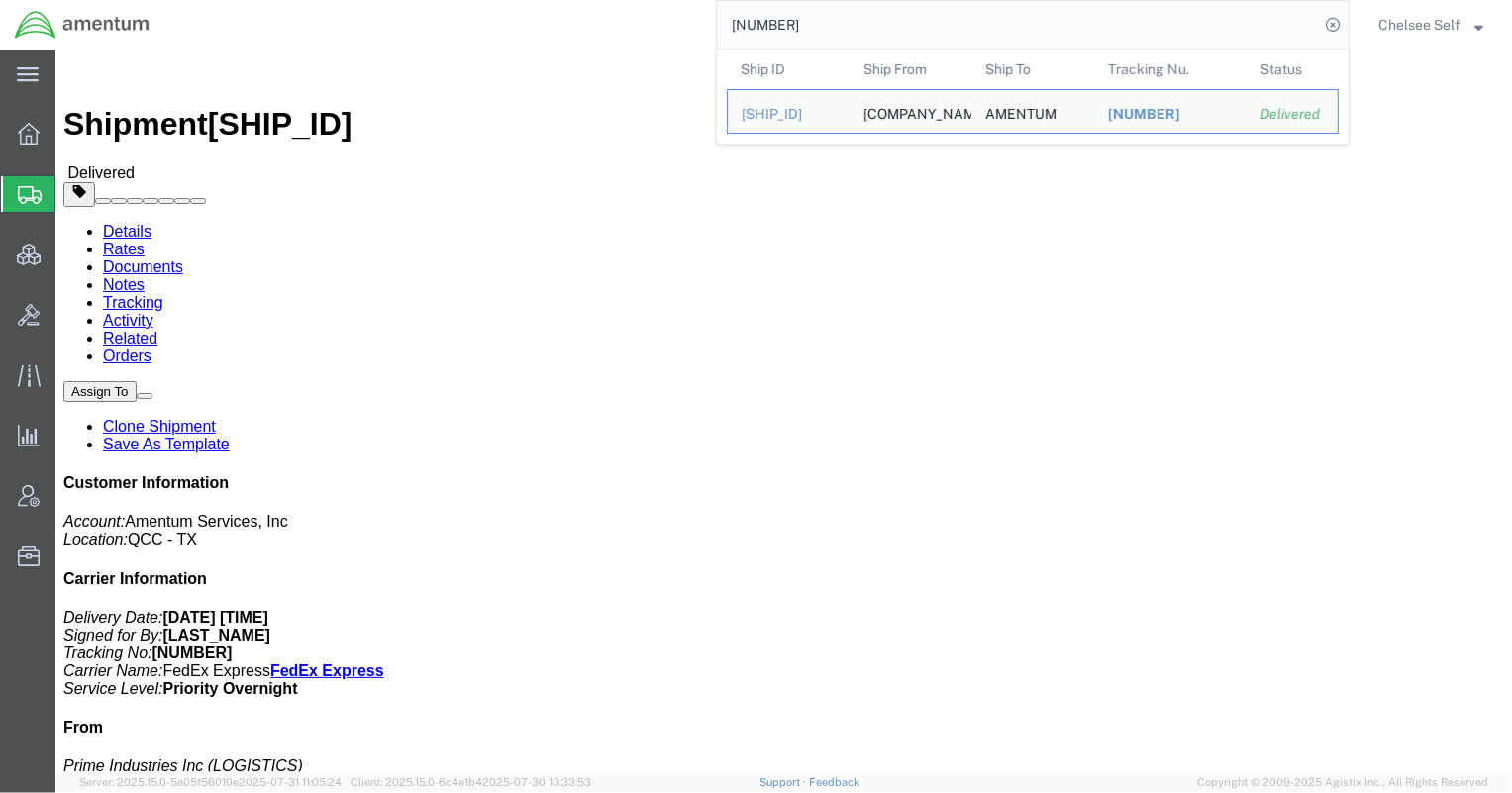 drag, startPoint x: 865, startPoint y: 24, endPoint x: 564, endPoint y: 18, distance: 301.0598 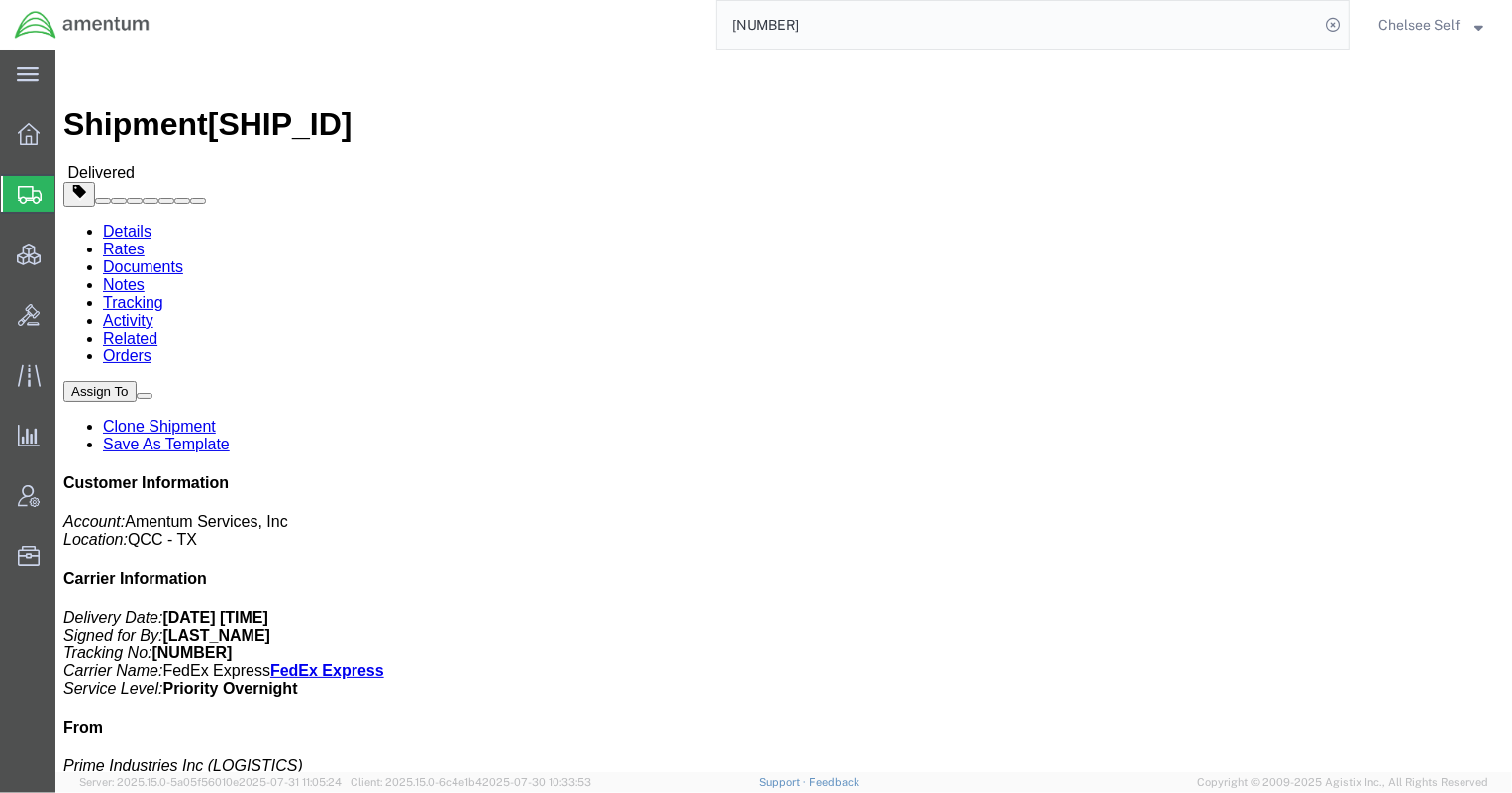 paste on "[NUMBER]" 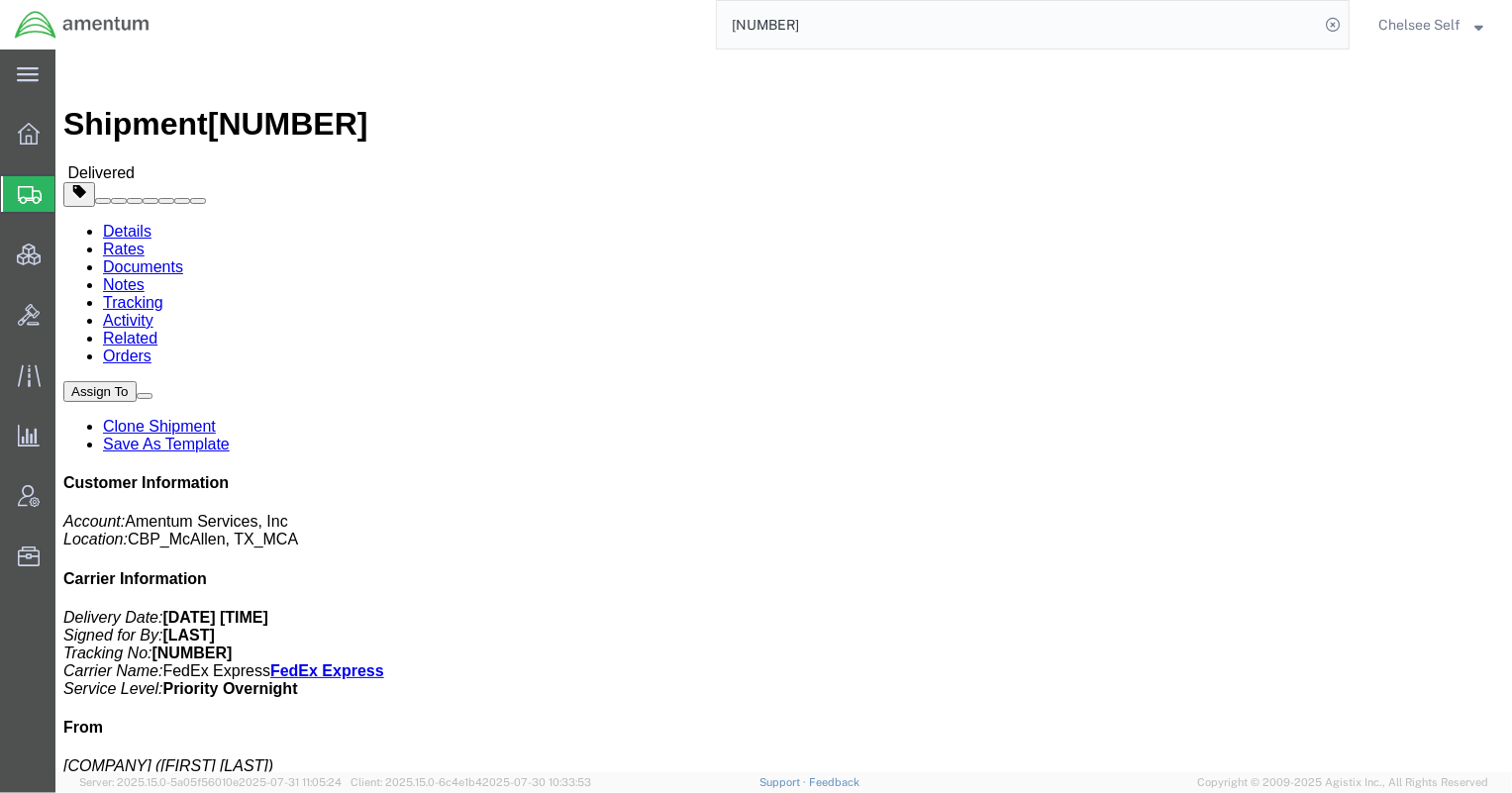 drag, startPoint x: 870, startPoint y: 23, endPoint x: 520, endPoint y: -9, distance: 351.4598 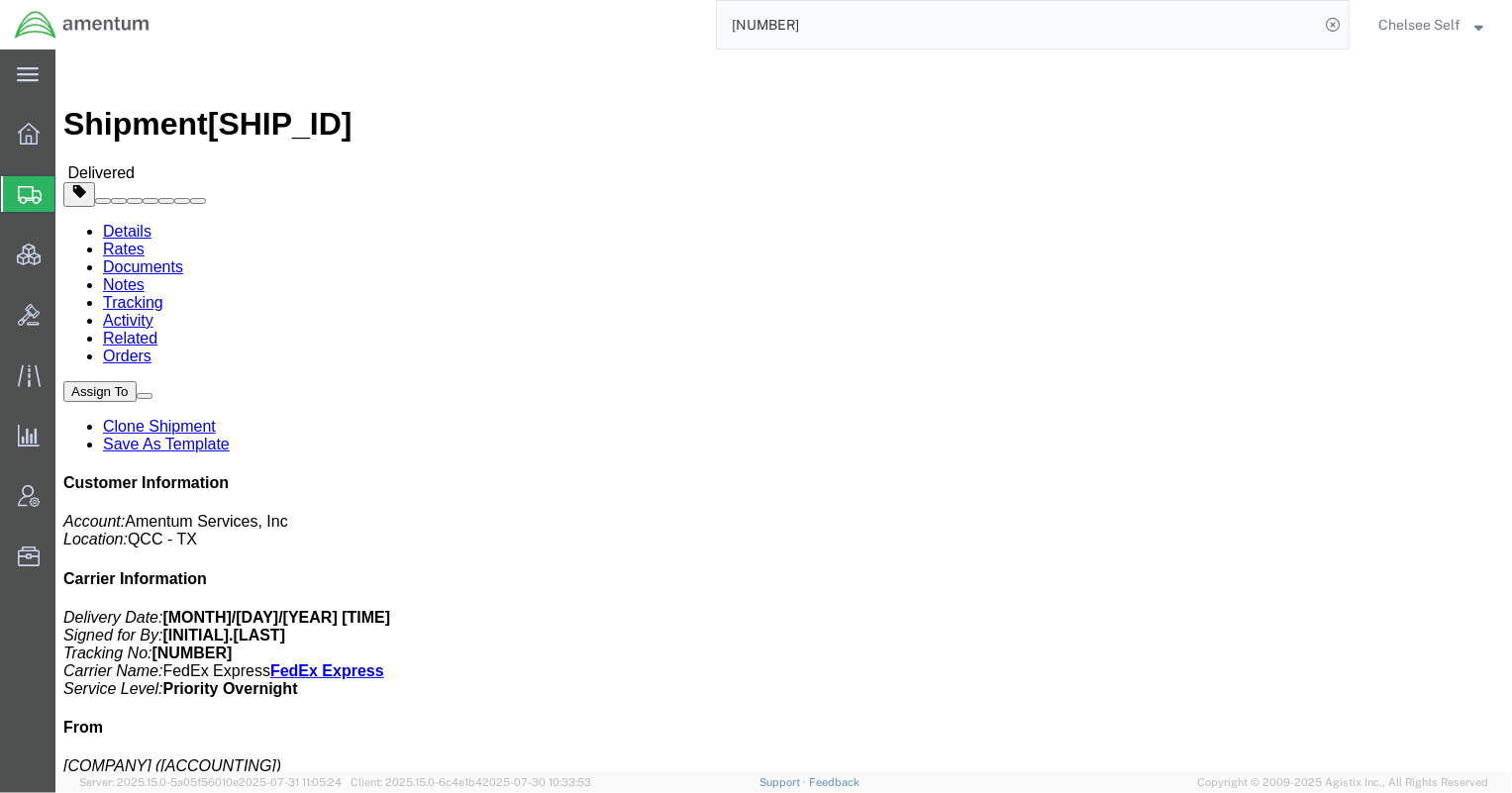 drag, startPoint x: 890, startPoint y: 22, endPoint x: 466, endPoint y: 12, distance: 424.11791 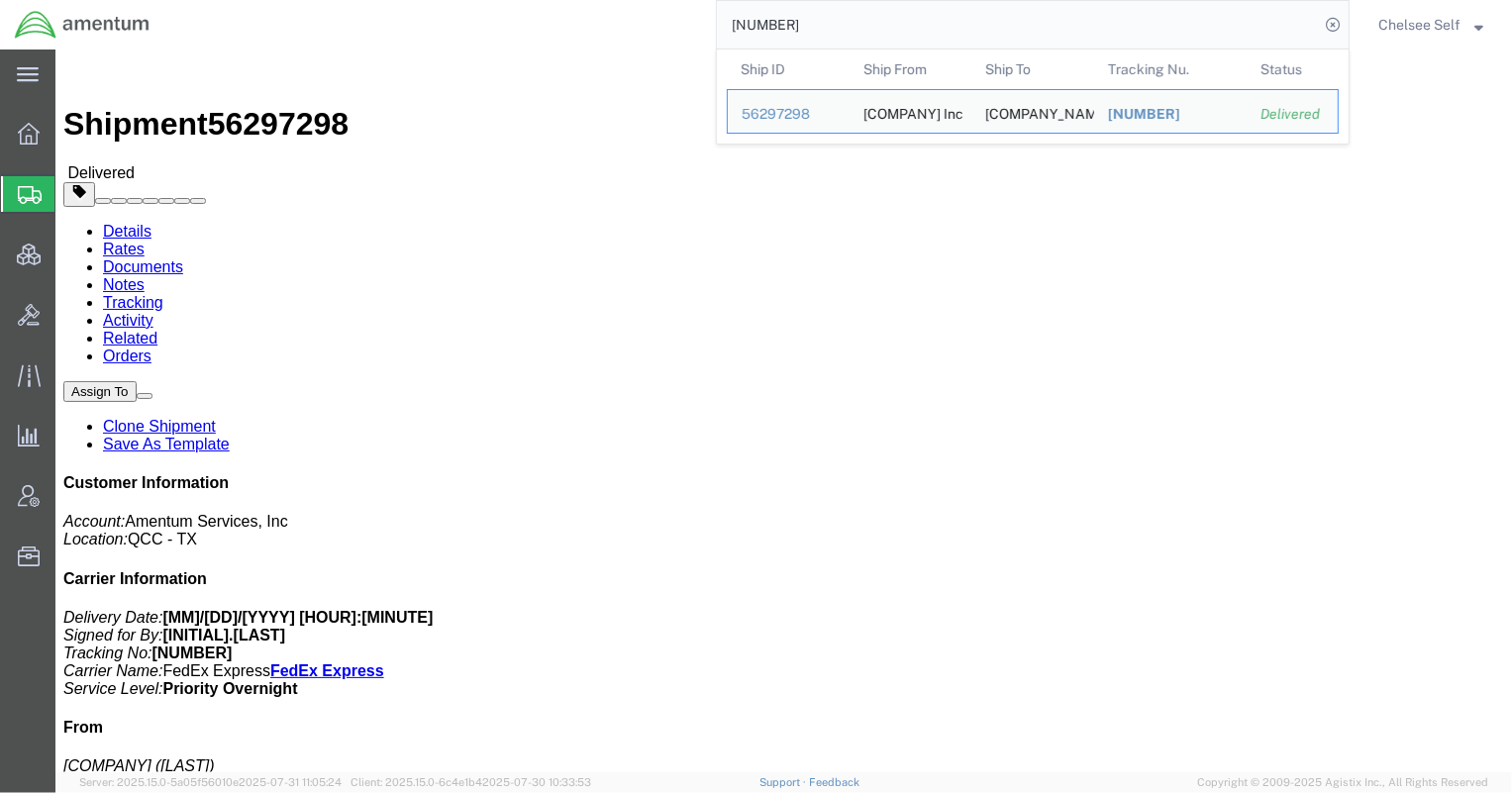drag, startPoint x: 936, startPoint y: 33, endPoint x: 459, endPoint y: 12, distance: 477.462 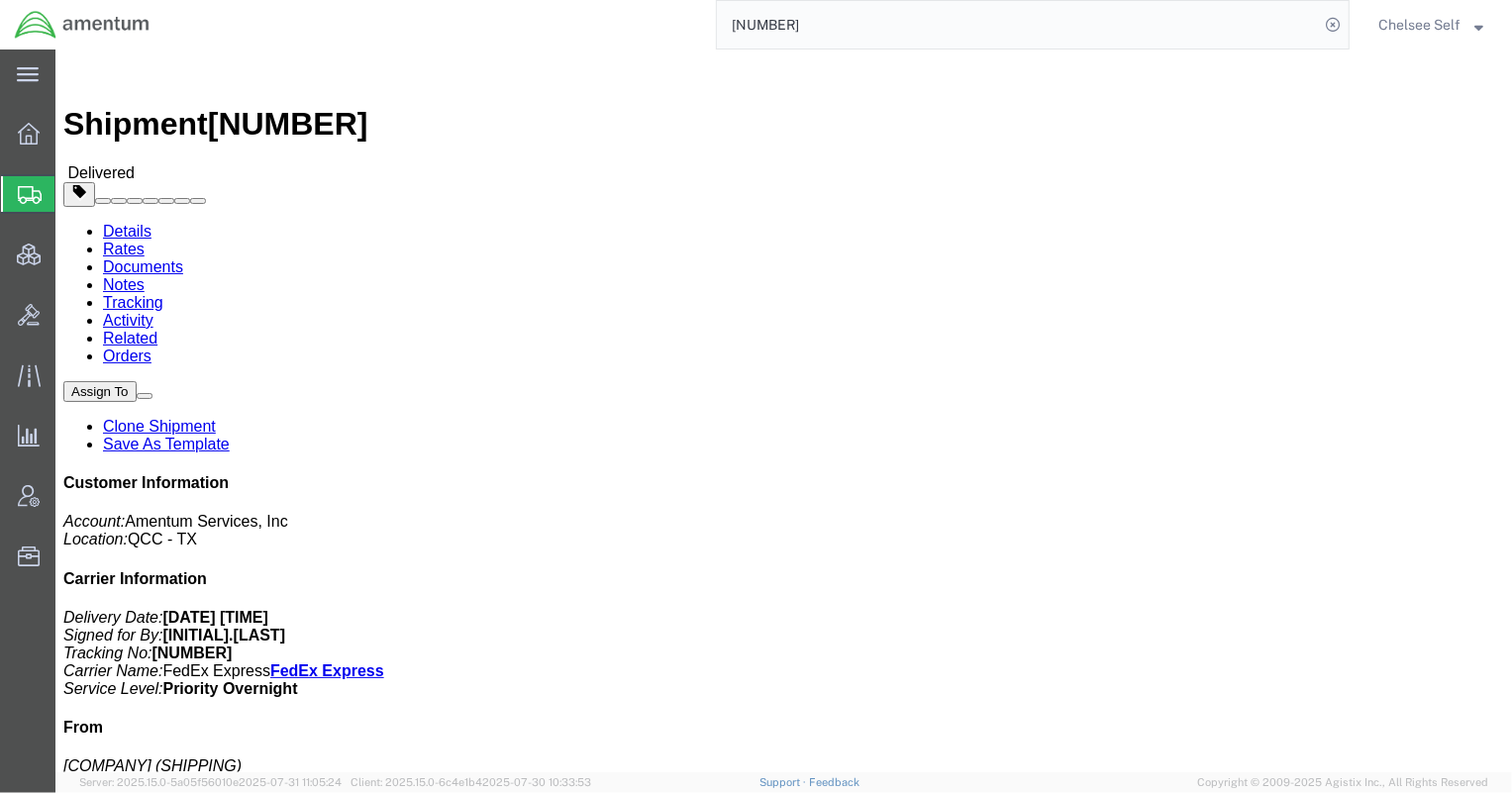 drag, startPoint x: 848, startPoint y: 15, endPoint x: 607, endPoint y: 20, distance: 241.05186 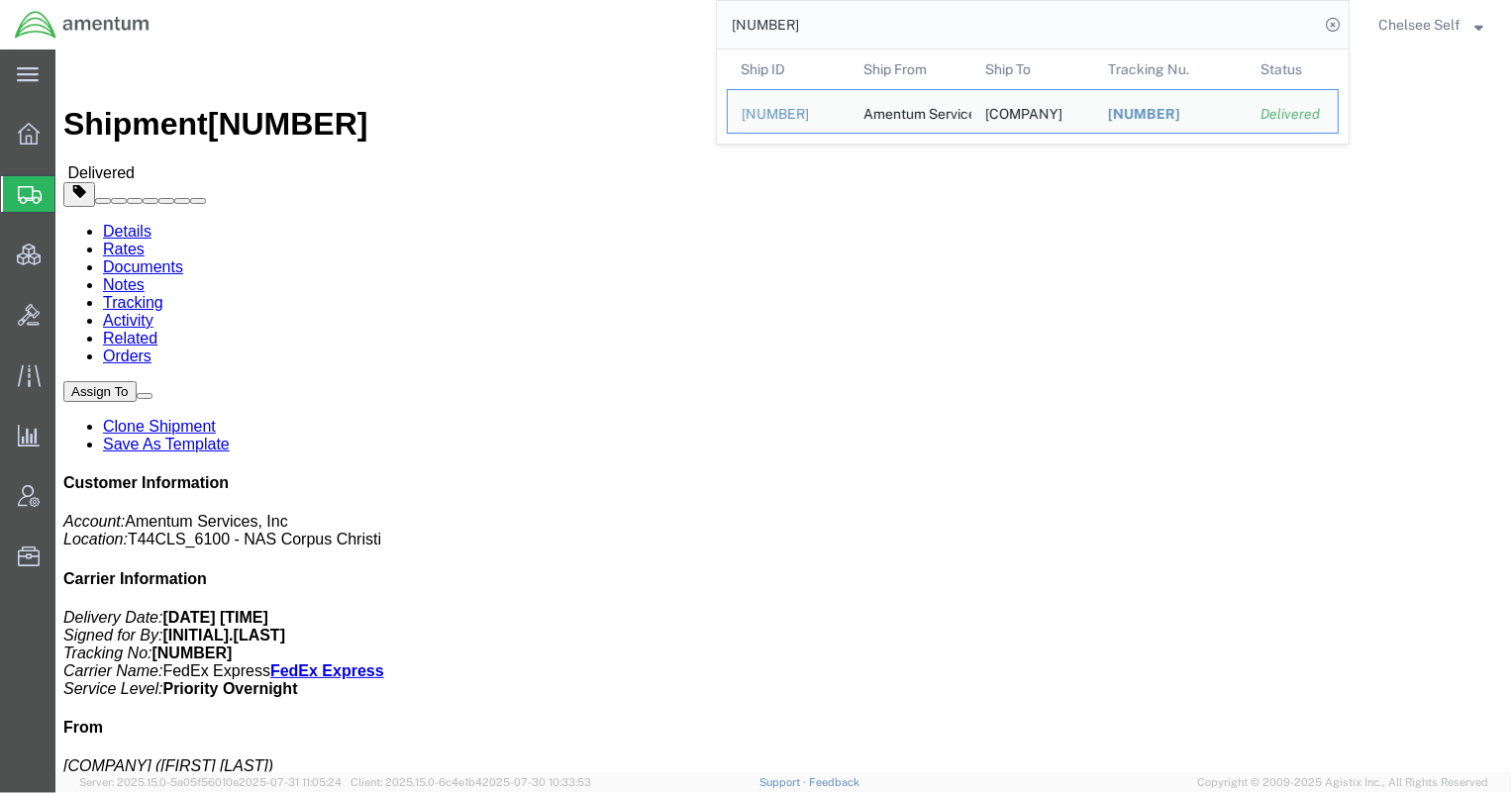 drag, startPoint x: 857, startPoint y: 27, endPoint x: 543, endPoint y: 13, distance: 314.312 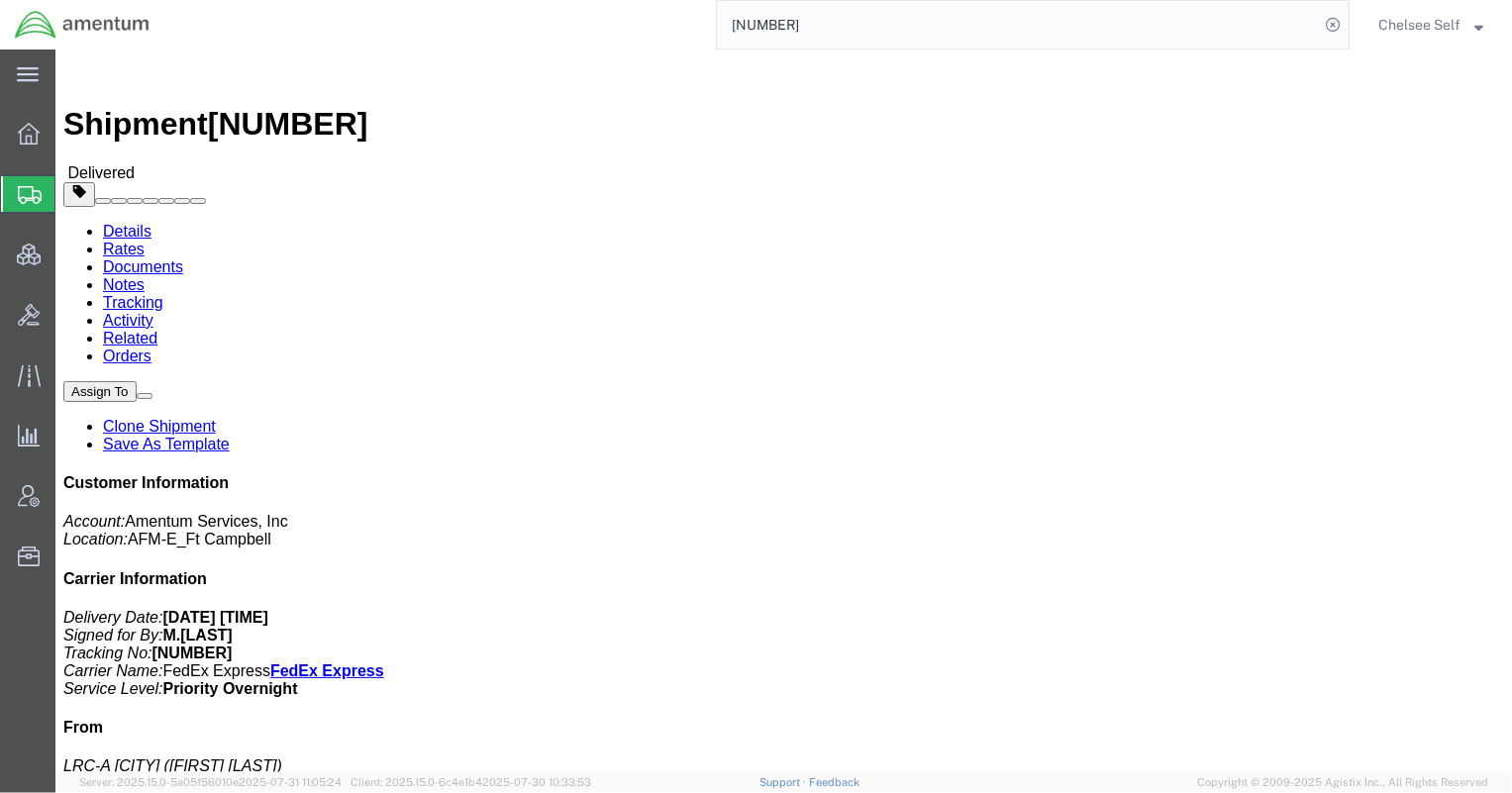 drag, startPoint x: 860, startPoint y: 26, endPoint x: 459, endPoint y: -6, distance: 402.27478 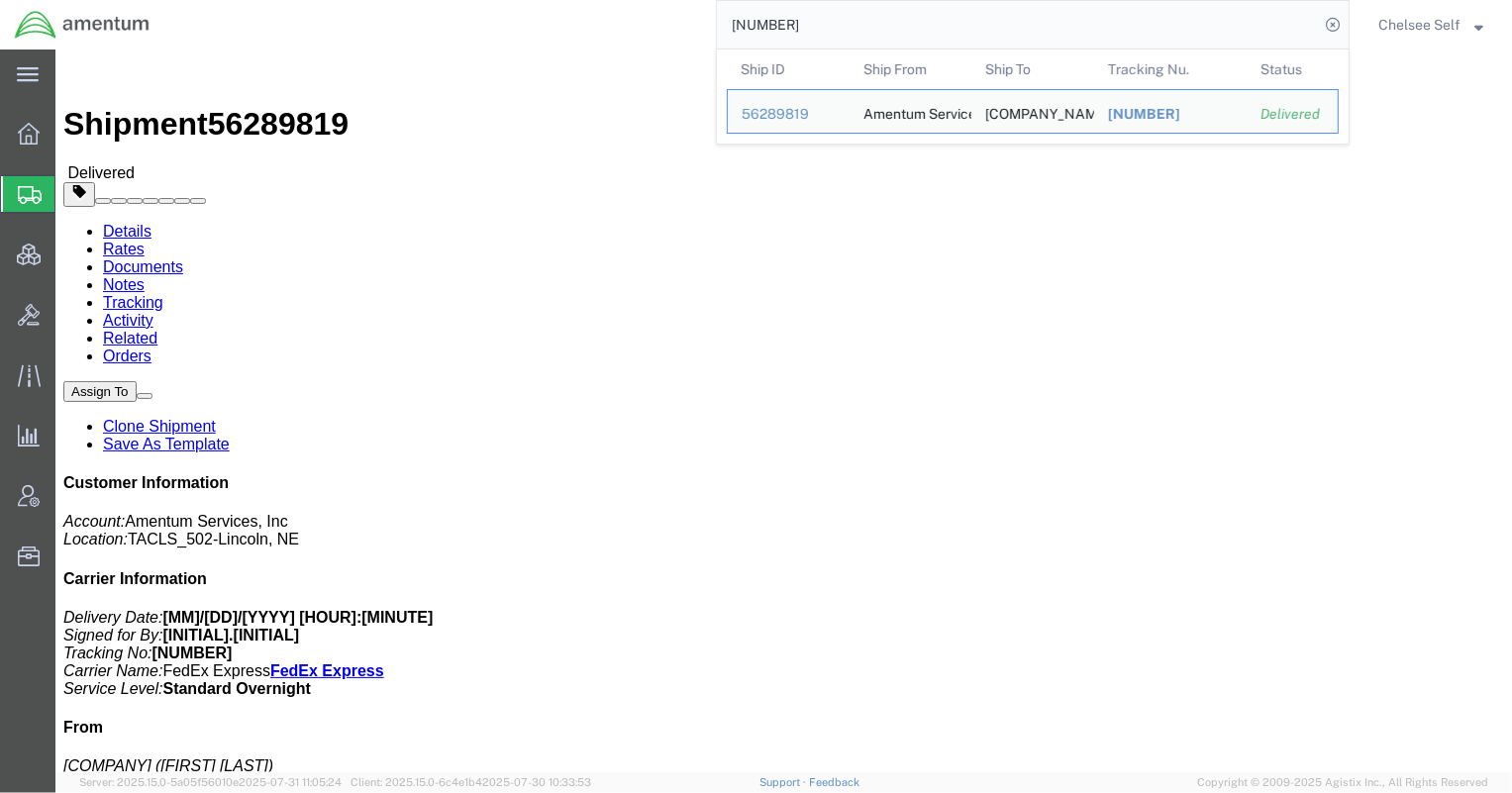 drag, startPoint x: 927, startPoint y: 34, endPoint x: 584, endPoint y: 12, distance: 343.70482 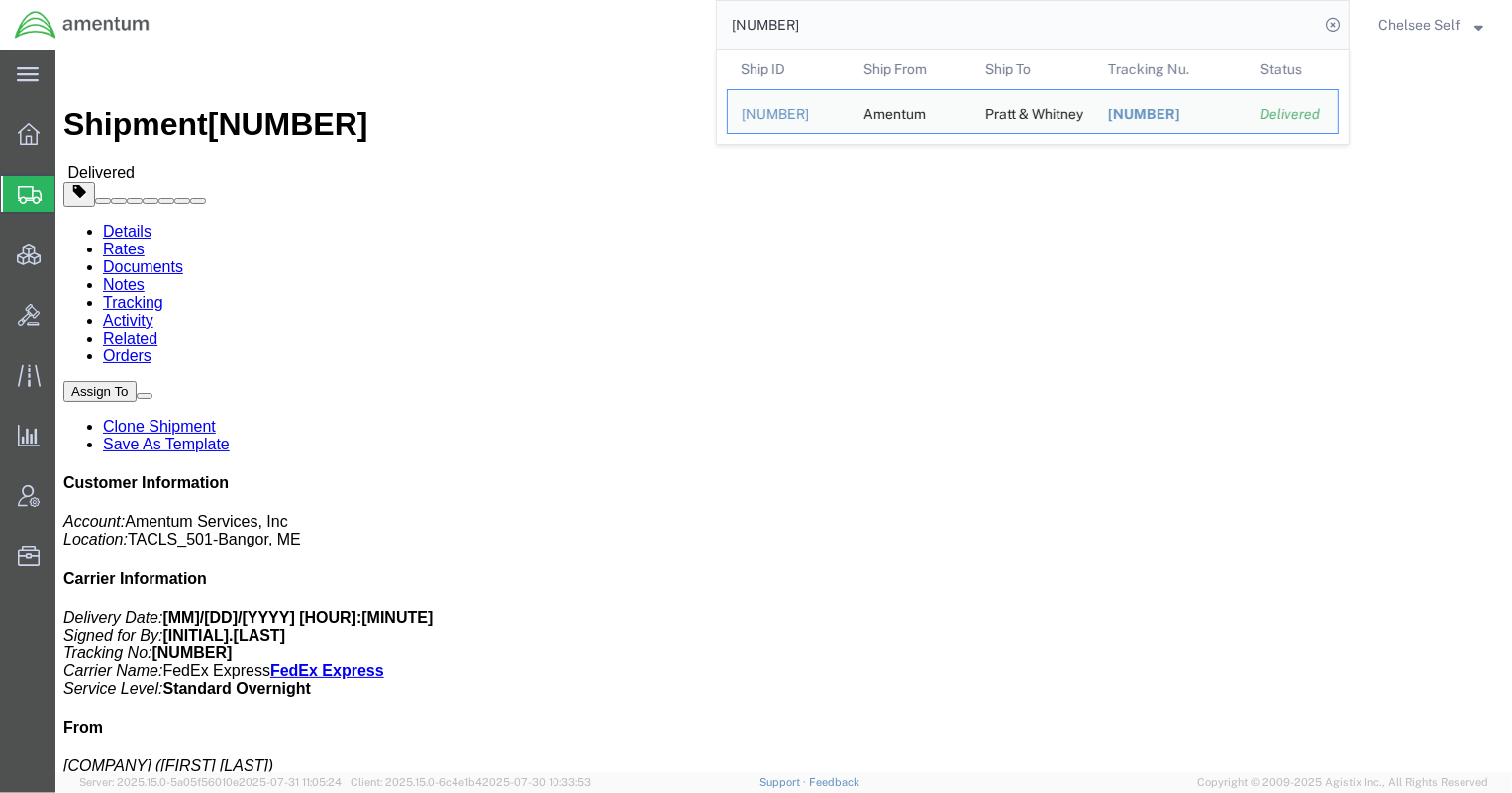 drag, startPoint x: 890, startPoint y: 26, endPoint x: 604, endPoint y: -5, distance: 287.67516 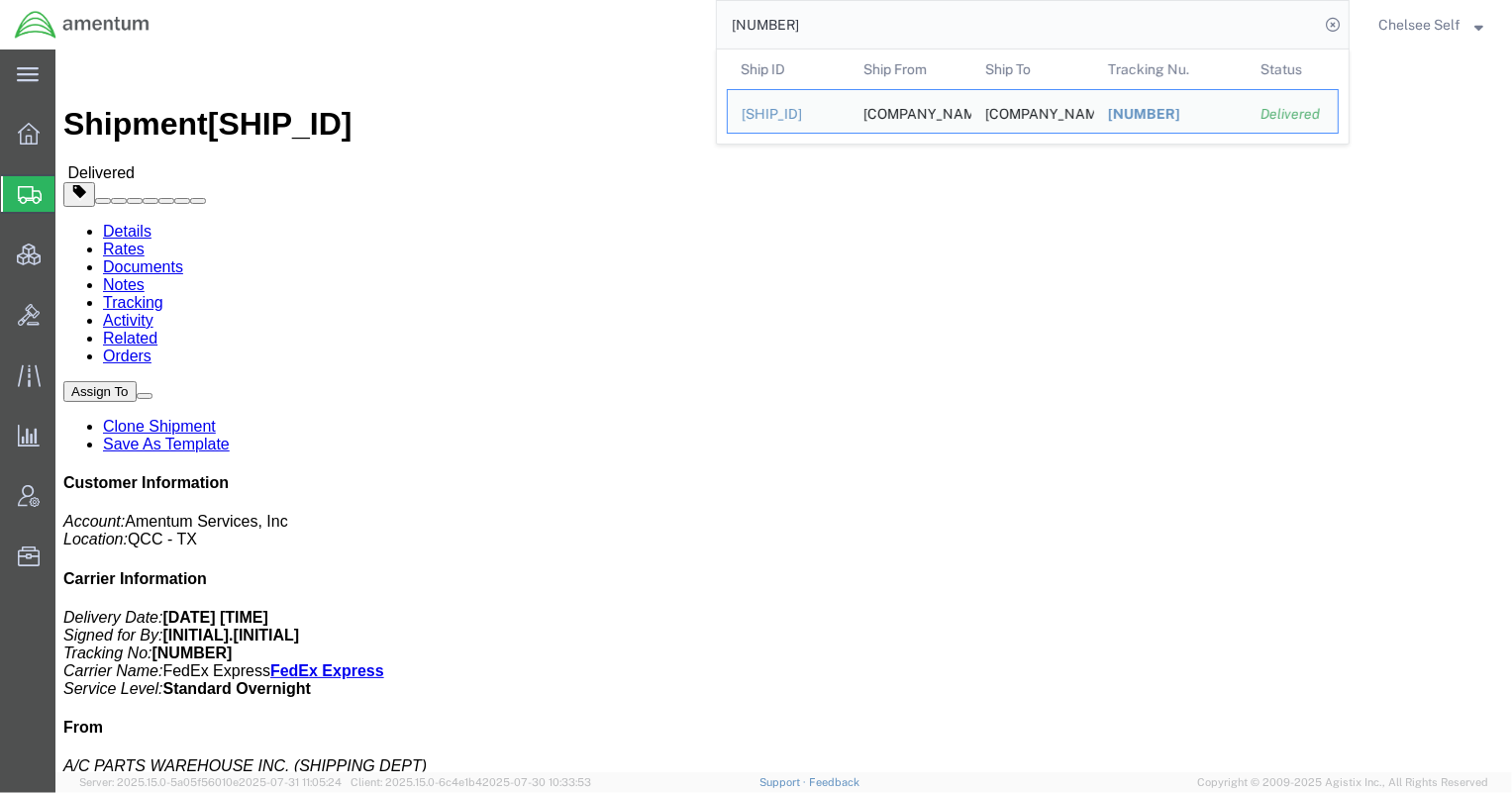 drag, startPoint x: 822, startPoint y: 25, endPoint x: 552, endPoint y: 14, distance: 270.22398 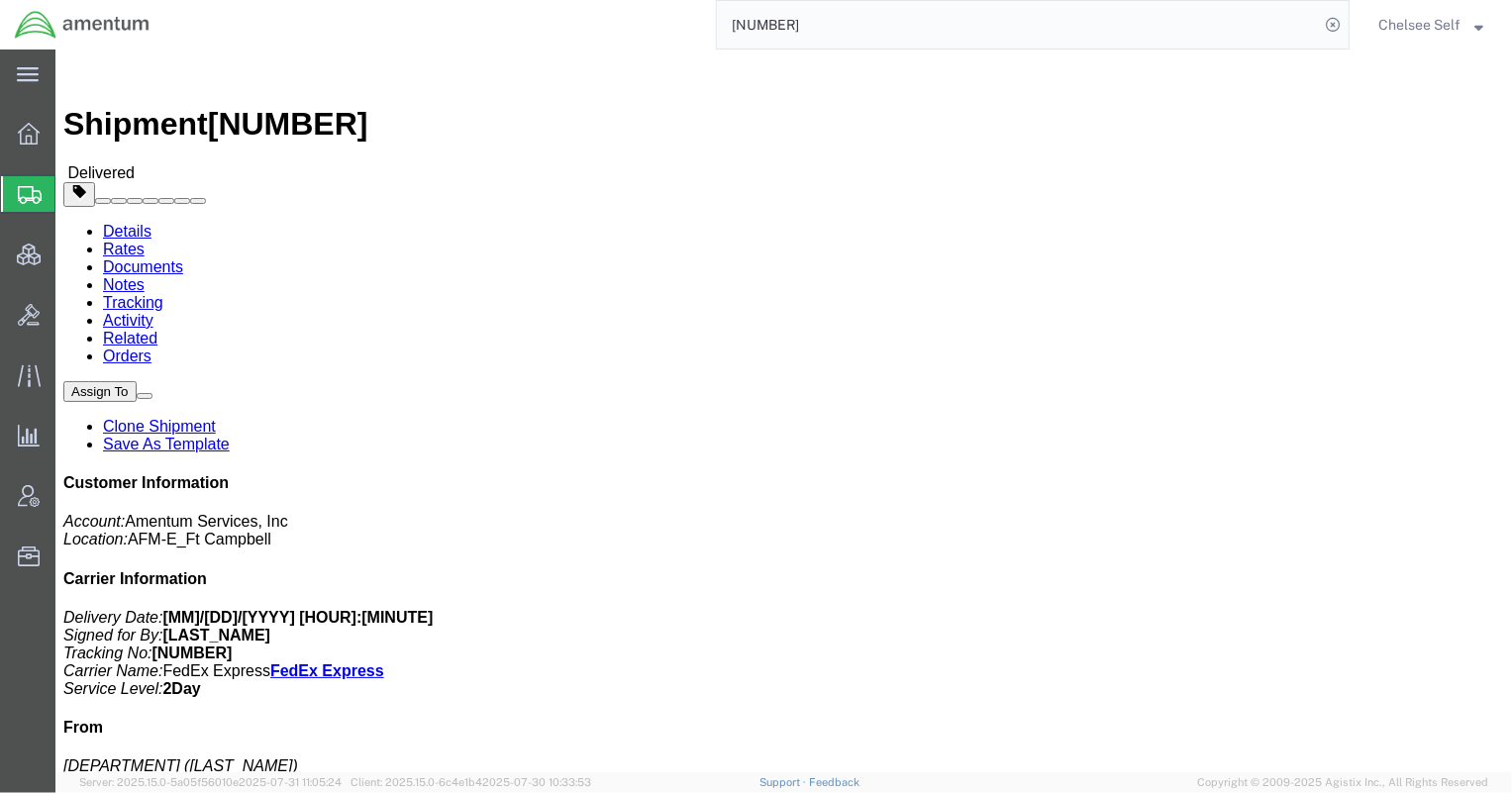 drag, startPoint x: 806, startPoint y: 276, endPoint x: 1024, endPoint y: 282, distance: 218.0826 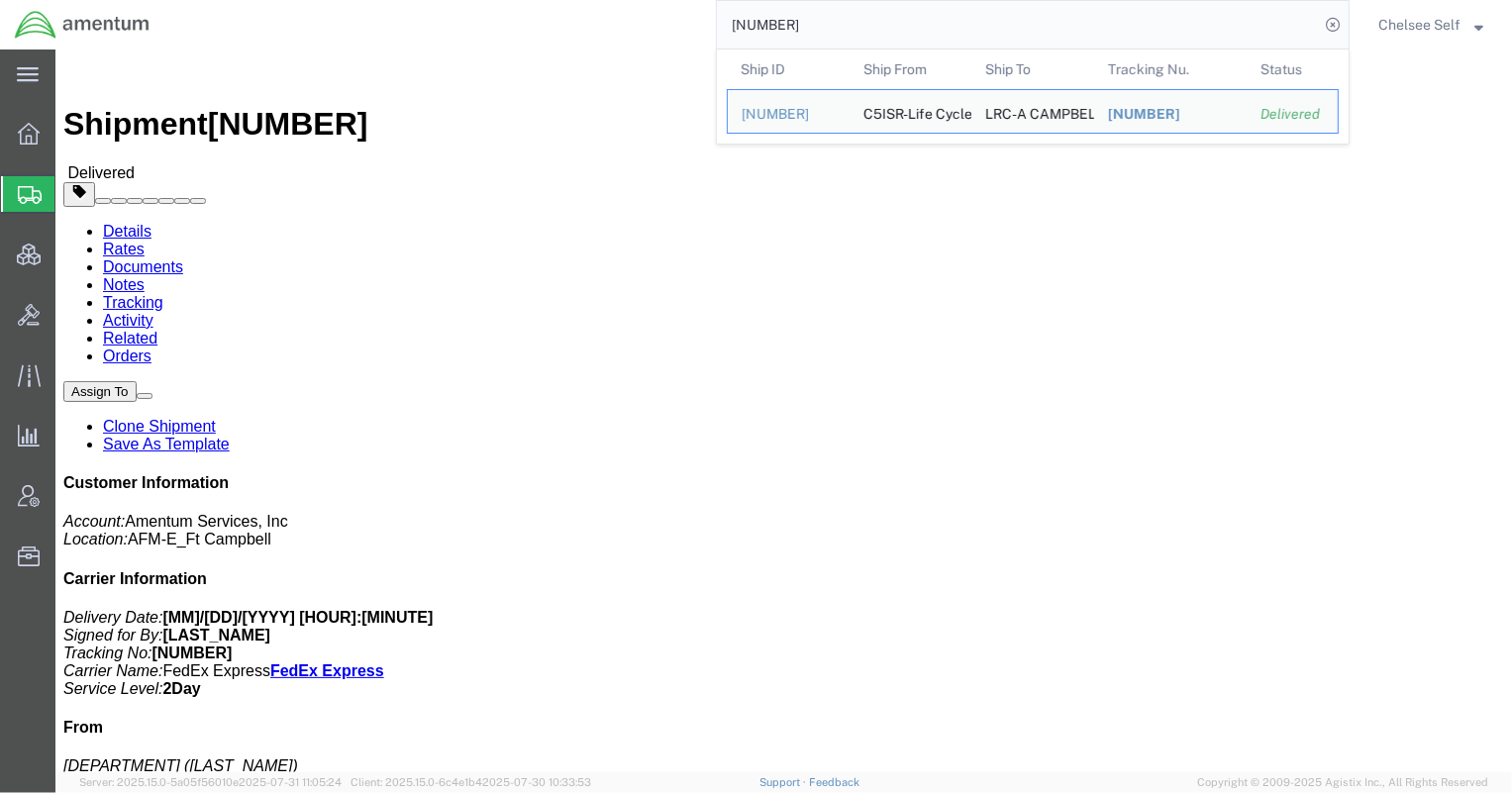 drag, startPoint x: 873, startPoint y: 24, endPoint x: 627, endPoint y: 29, distance: 246.0508 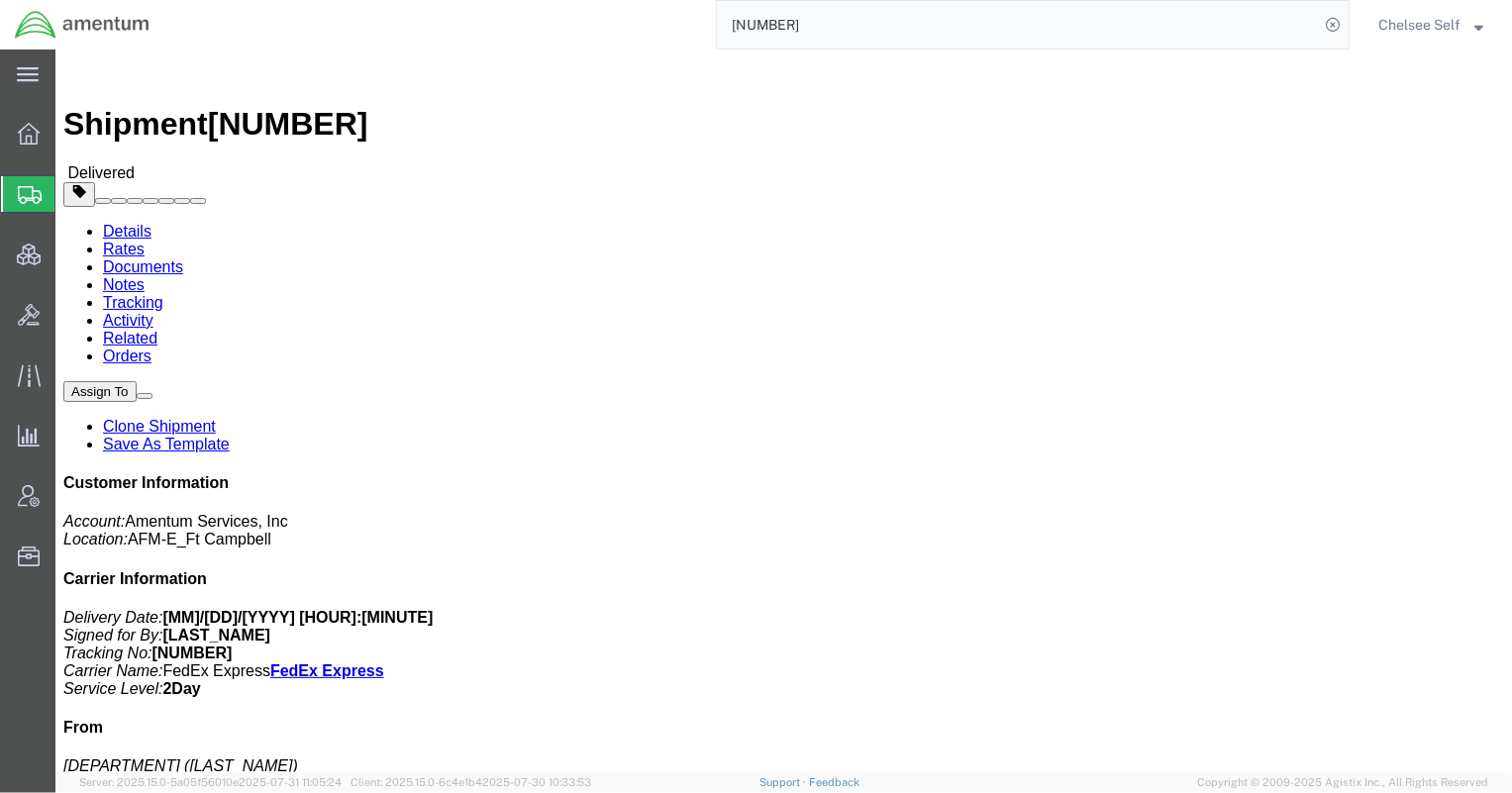 paste on "537" 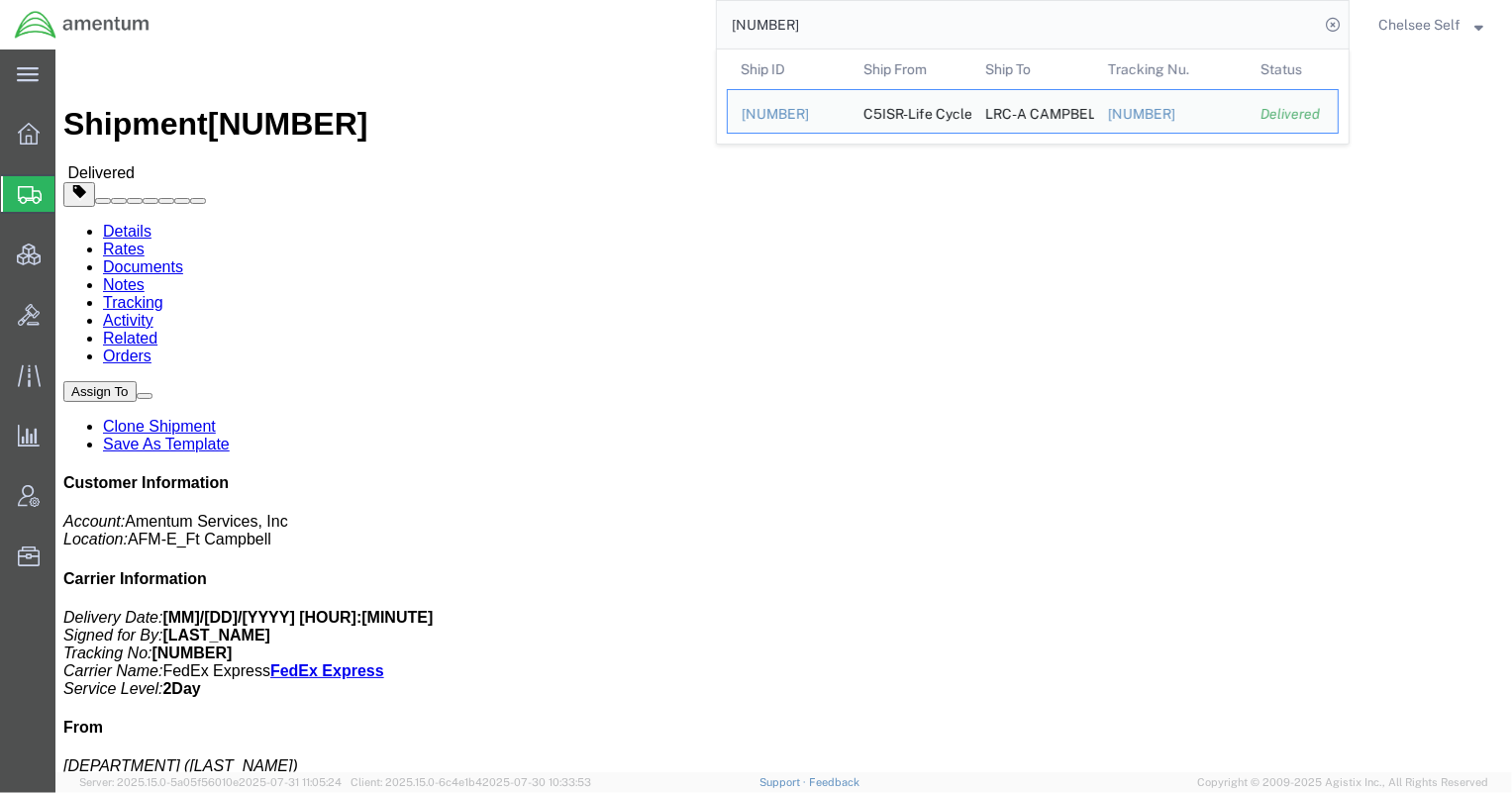 drag, startPoint x: 877, startPoint y: 22, endPoint x: 609, endPoint y: 28, distance: 268.0672 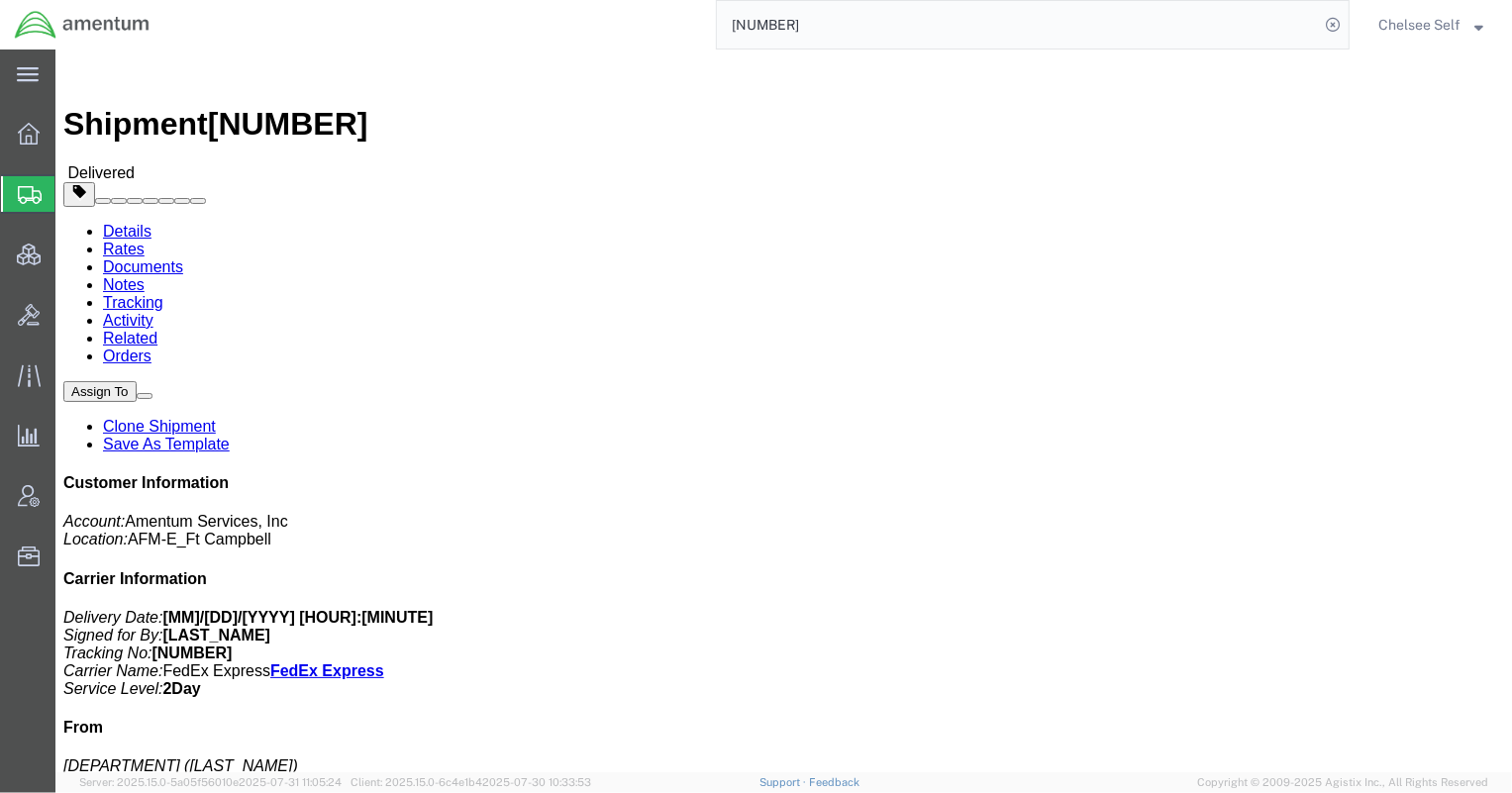 paste on "[NUMBER]" 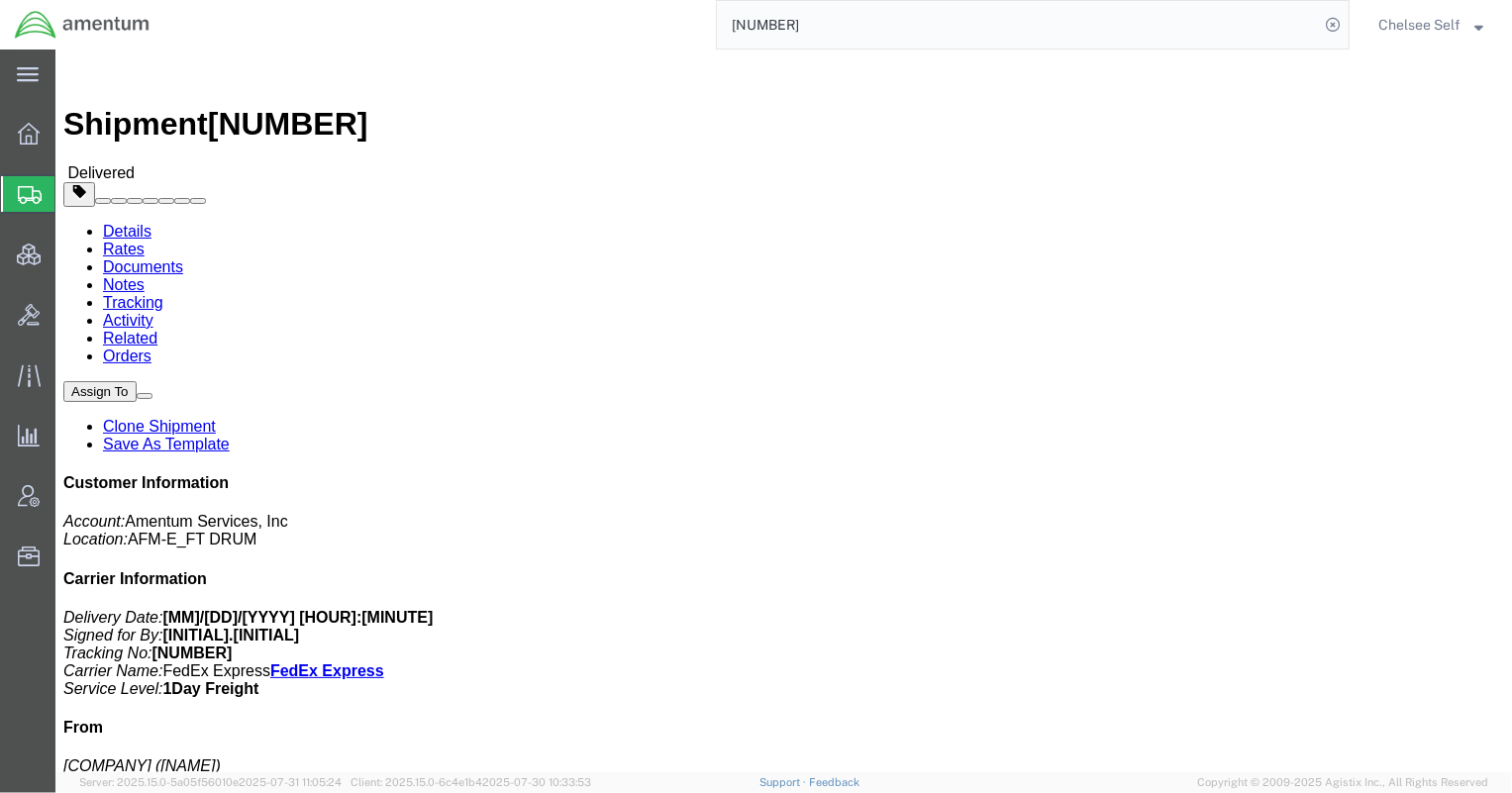 drag, startPoint x: 806, startPoint y: 250, endPoint x: 1024, endPoint y: 257, distance: 218.11236 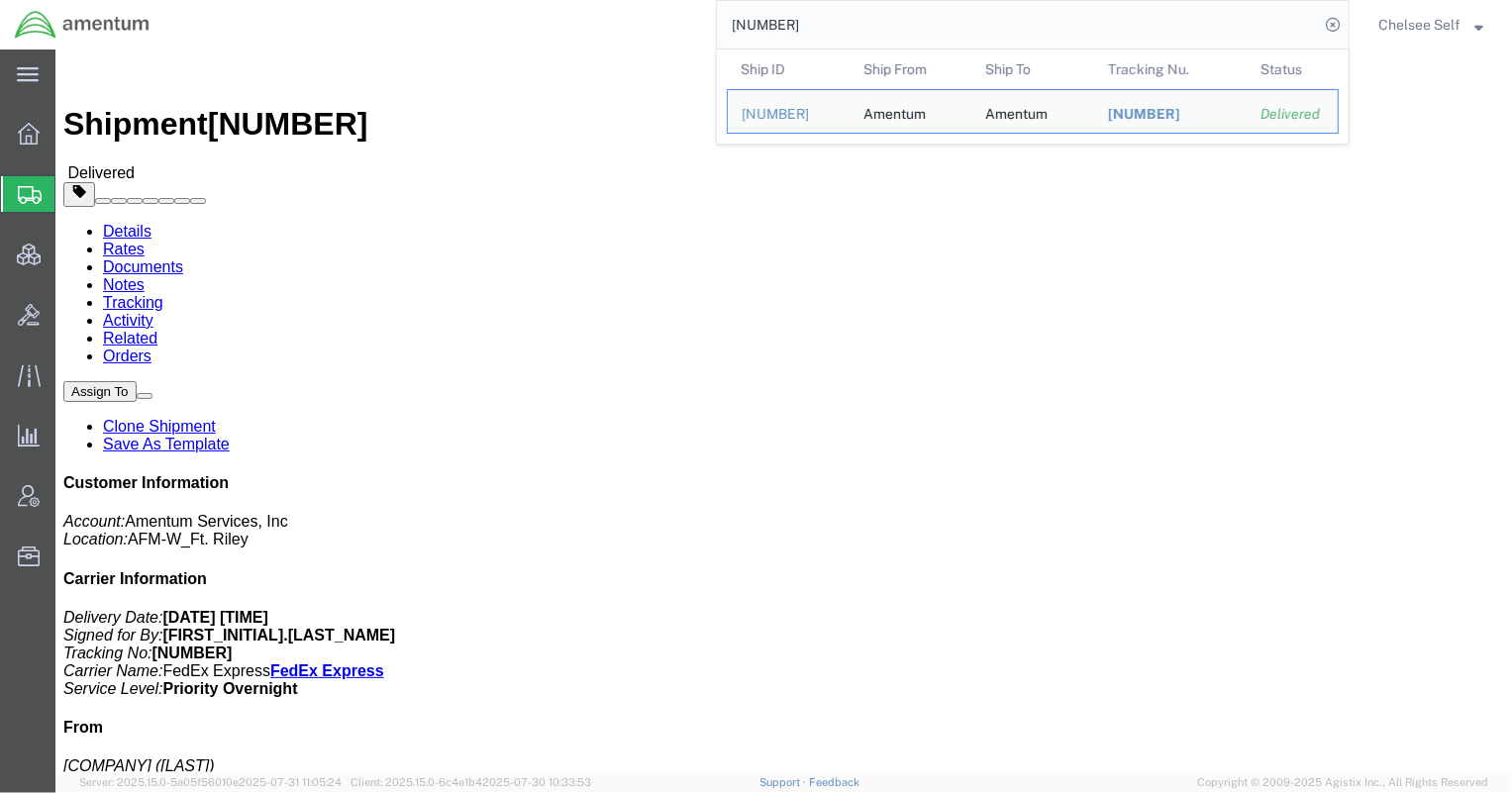 drag, startPoint x: 805, startPoint y: 28, endPoint x: 541, endPoint y: 19, distance: 264.15336 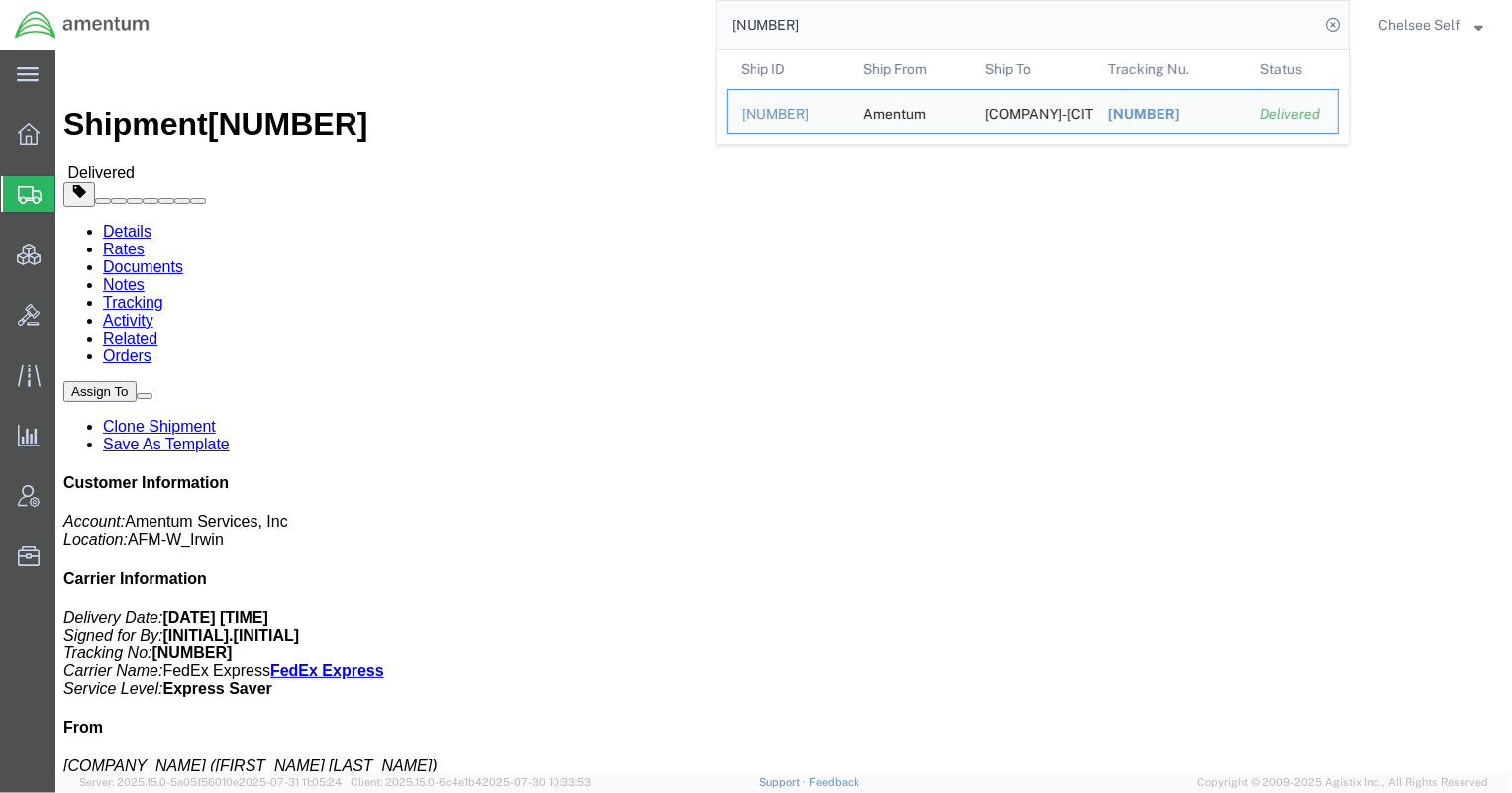 drag, startPoint x: 844, startPoint y: 22, endPoint x: 594, endPoint y: 36, distance: 250.3917 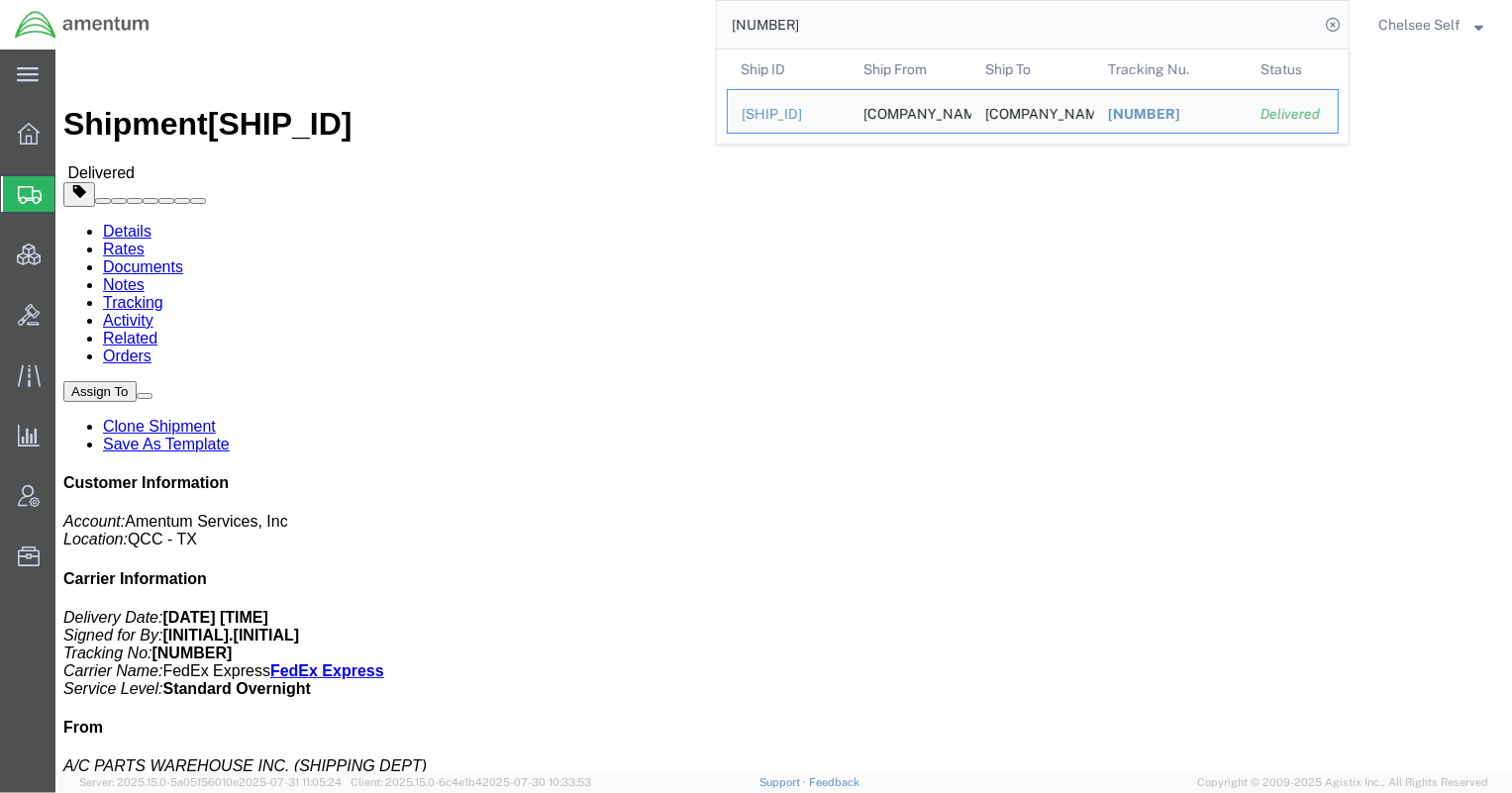 drag, startPoint x: 857, startPoint y: 18, endPoint x: 580, endPoint y: 25, distance: 277.0884 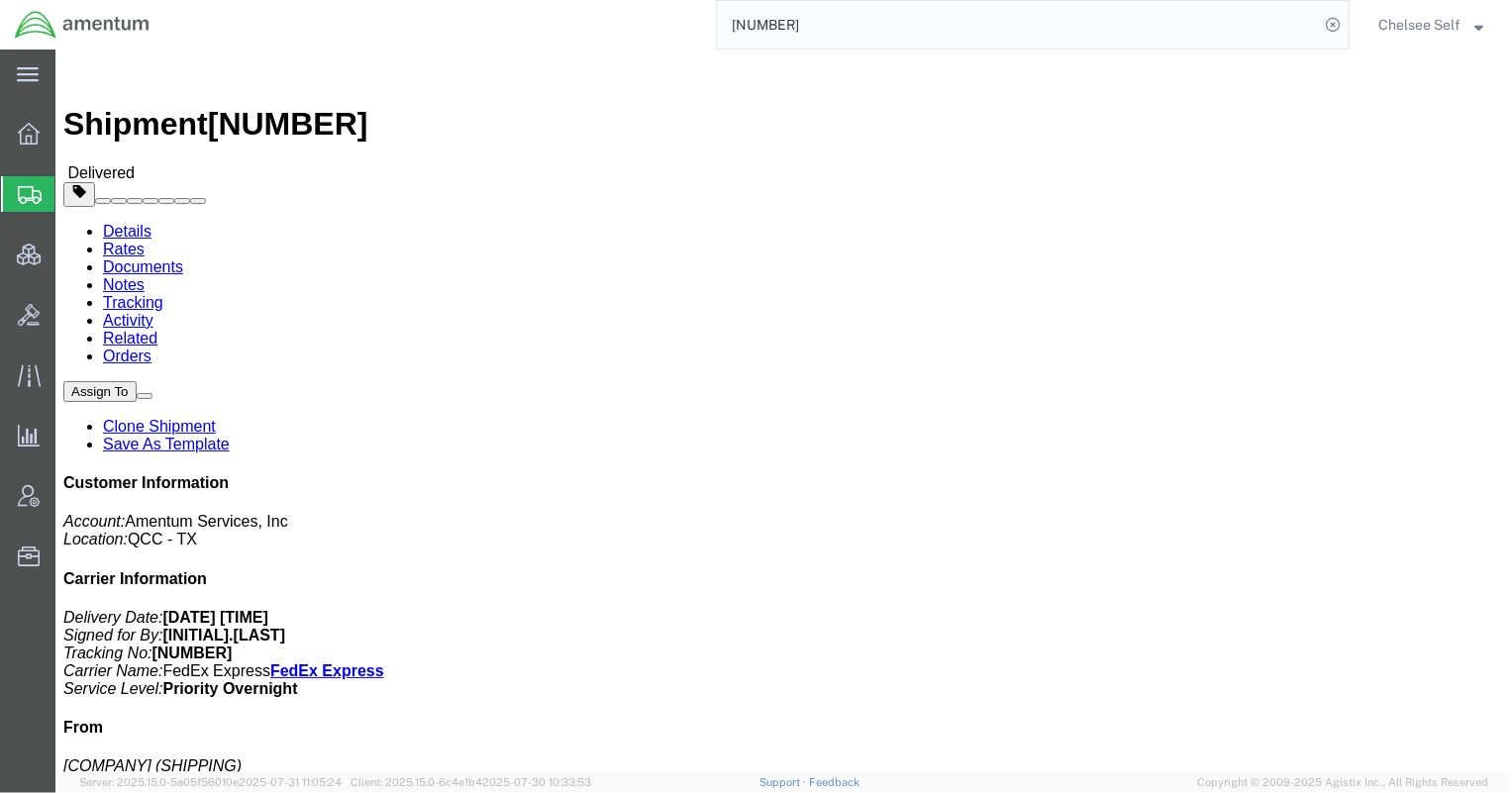 drag, startPoint x: 1150, startPoint y: 526, endPoint x: 1213, endPoint y: 526, distance: 63 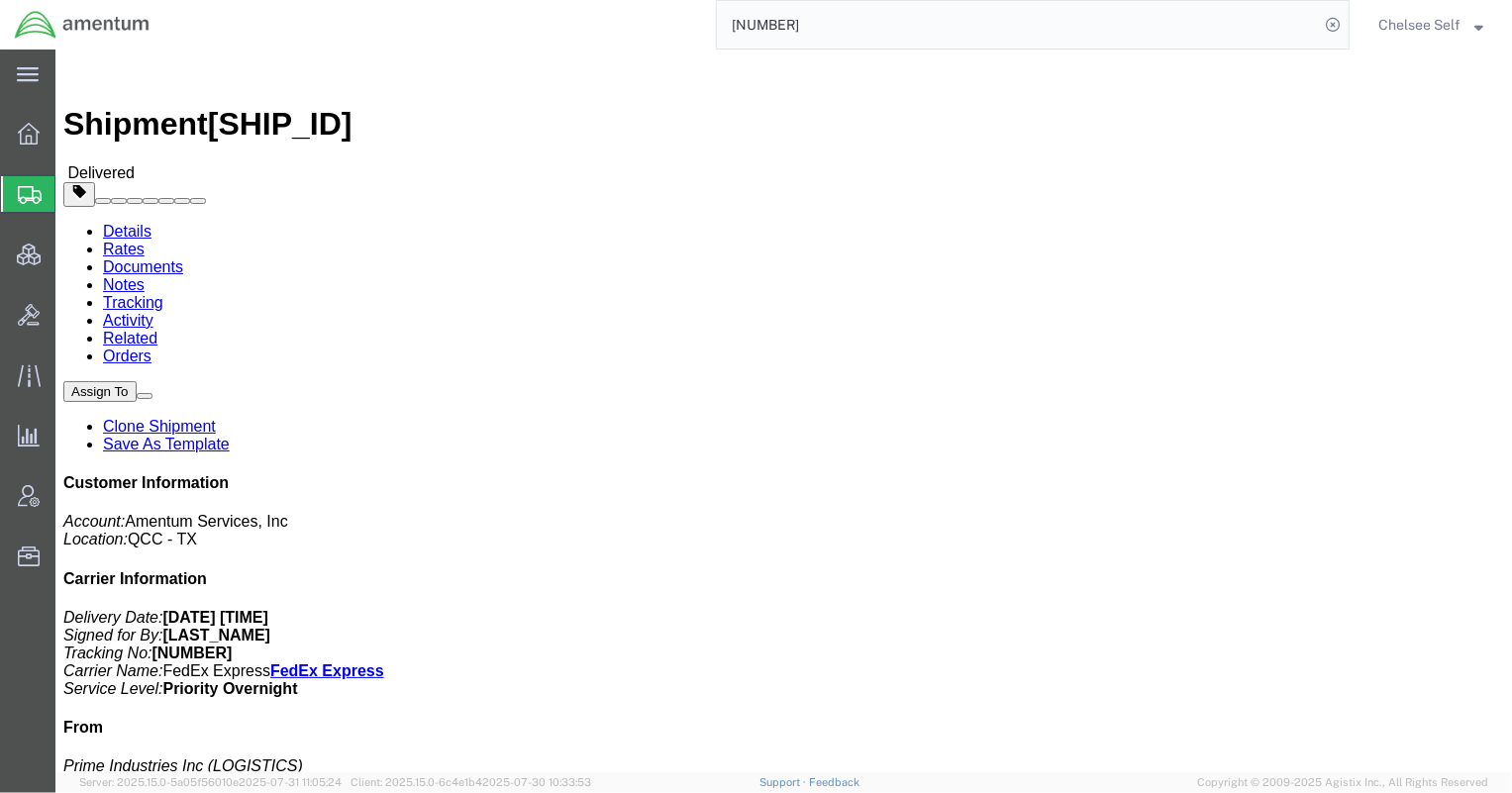 scroll, scrollTop: 0, scrollLeft: 0, axis: both 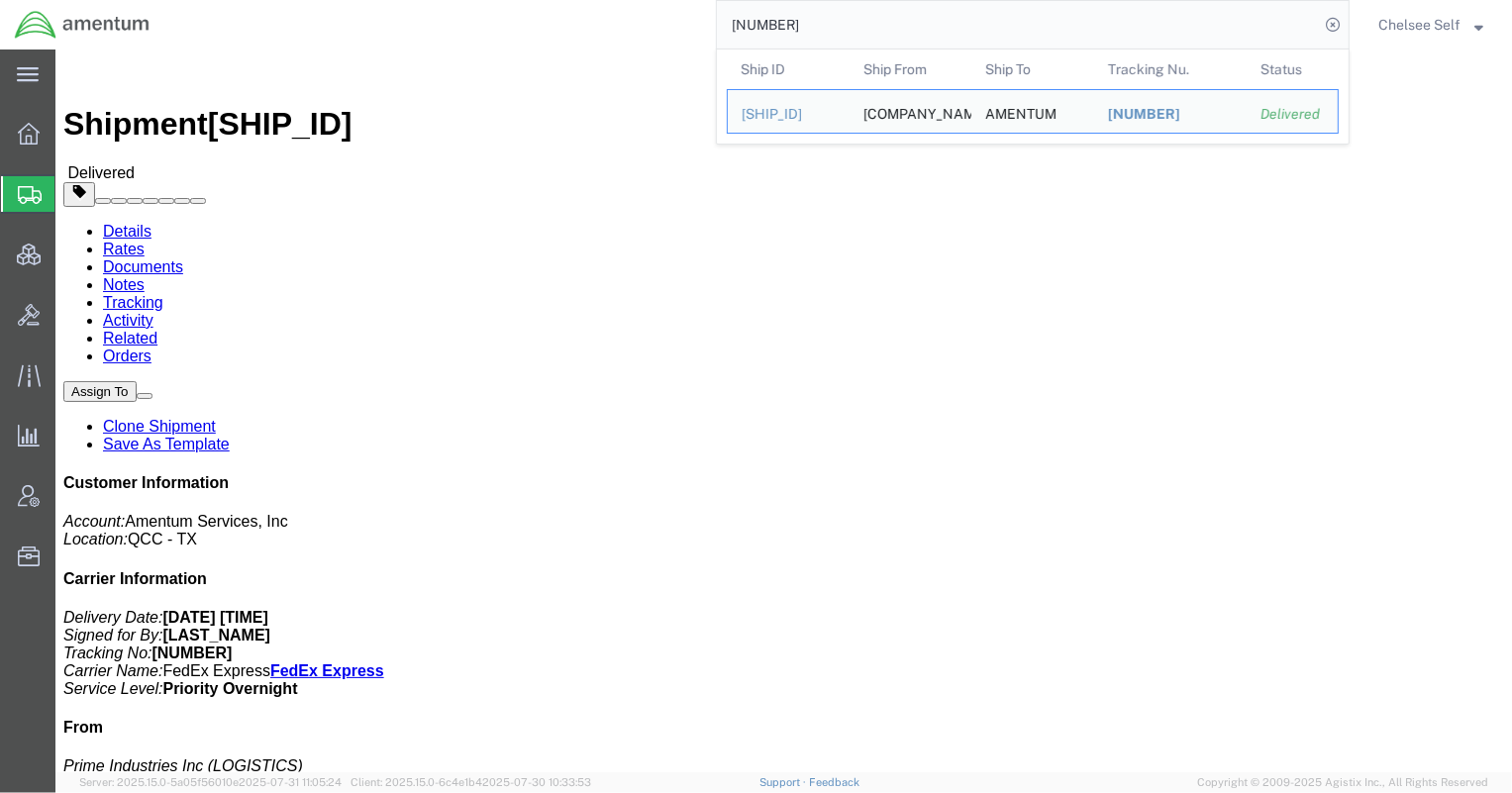 drag, startPoint x: 915, startPoint y: 40, endPoint x: 592, endPoint y: 17, distance: 323.81785 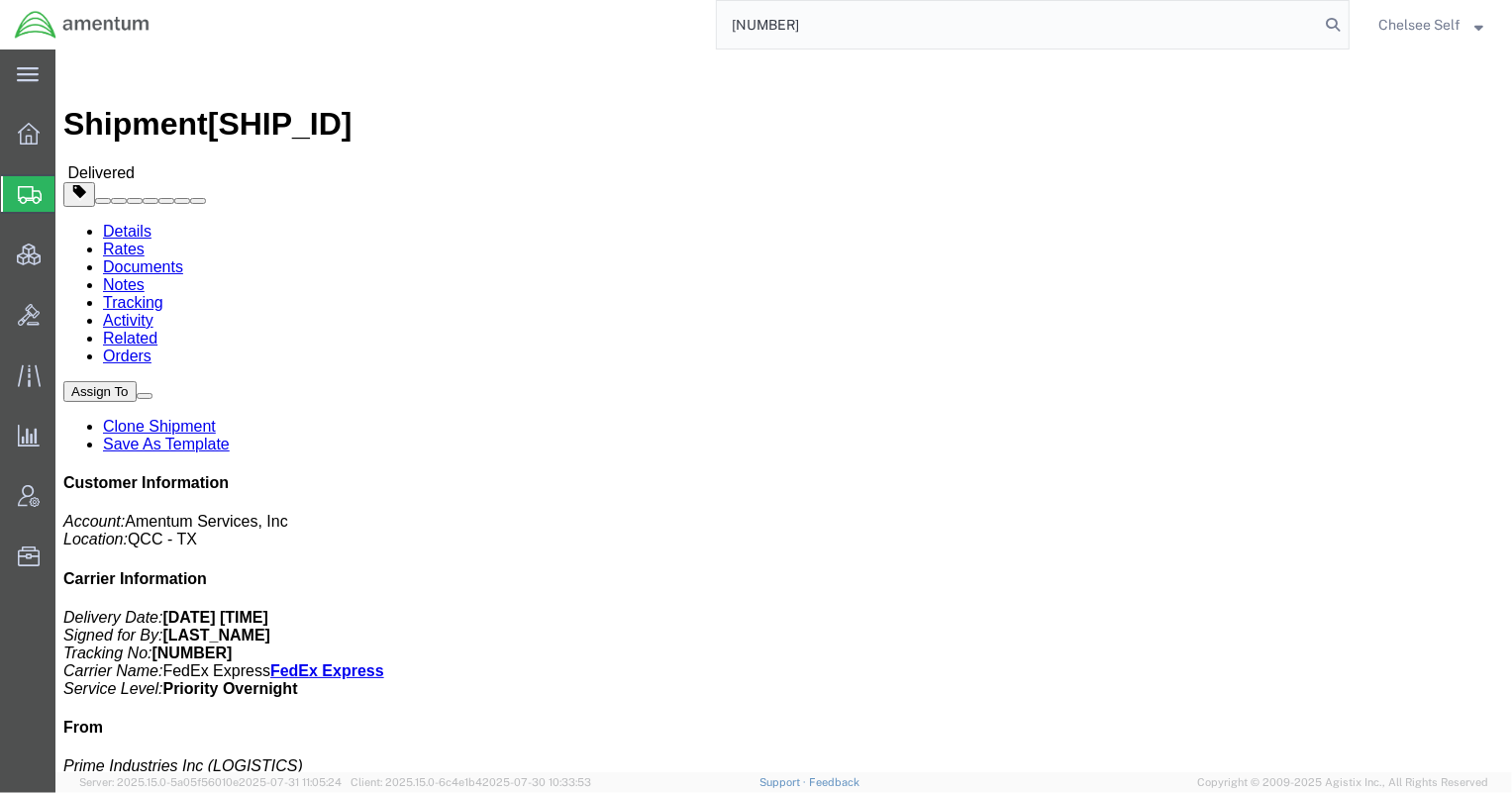 type on "[NUMBER]" 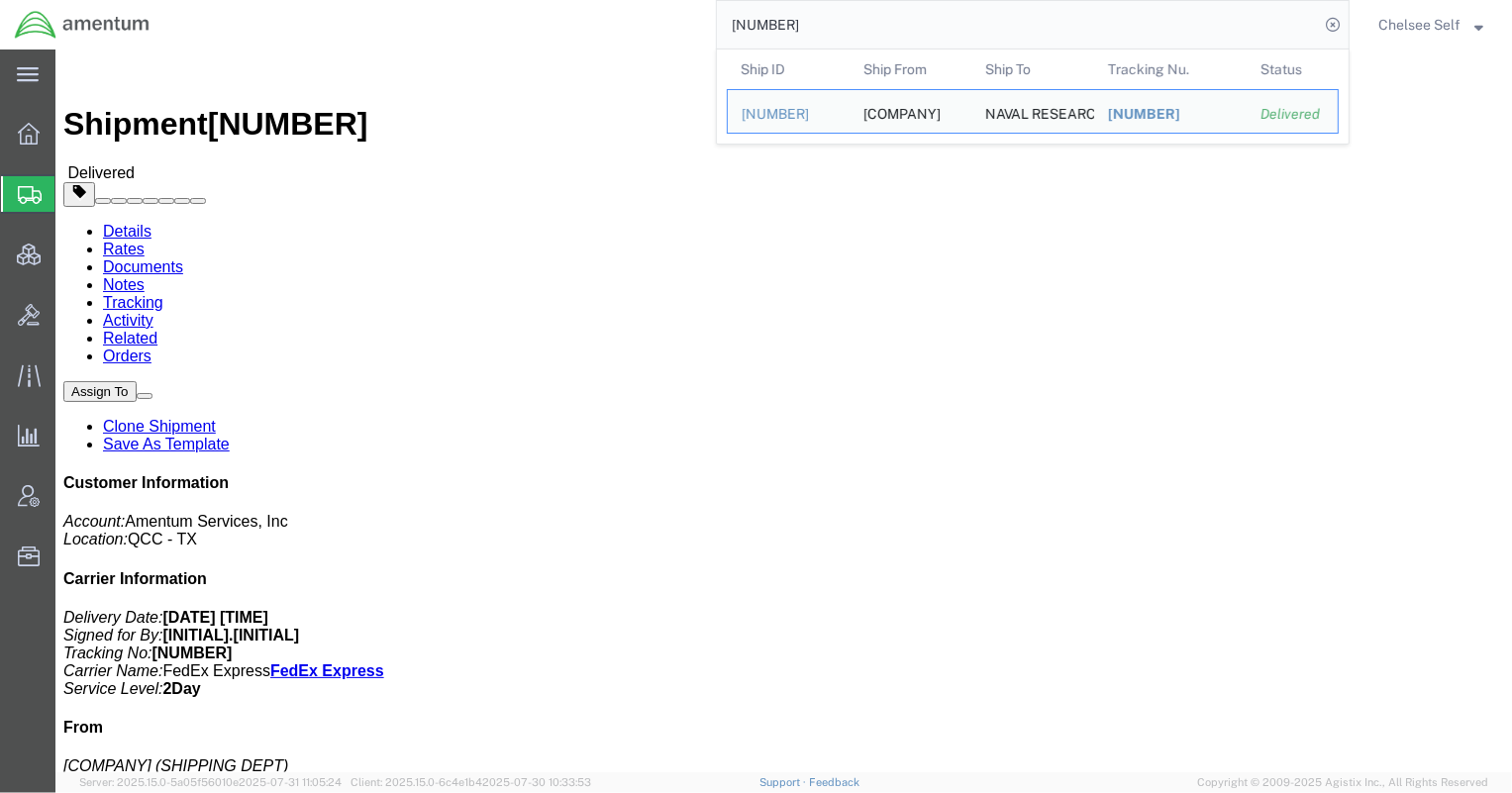 scroll, scrollTop: 0, scrollLeft: 0, axis: both 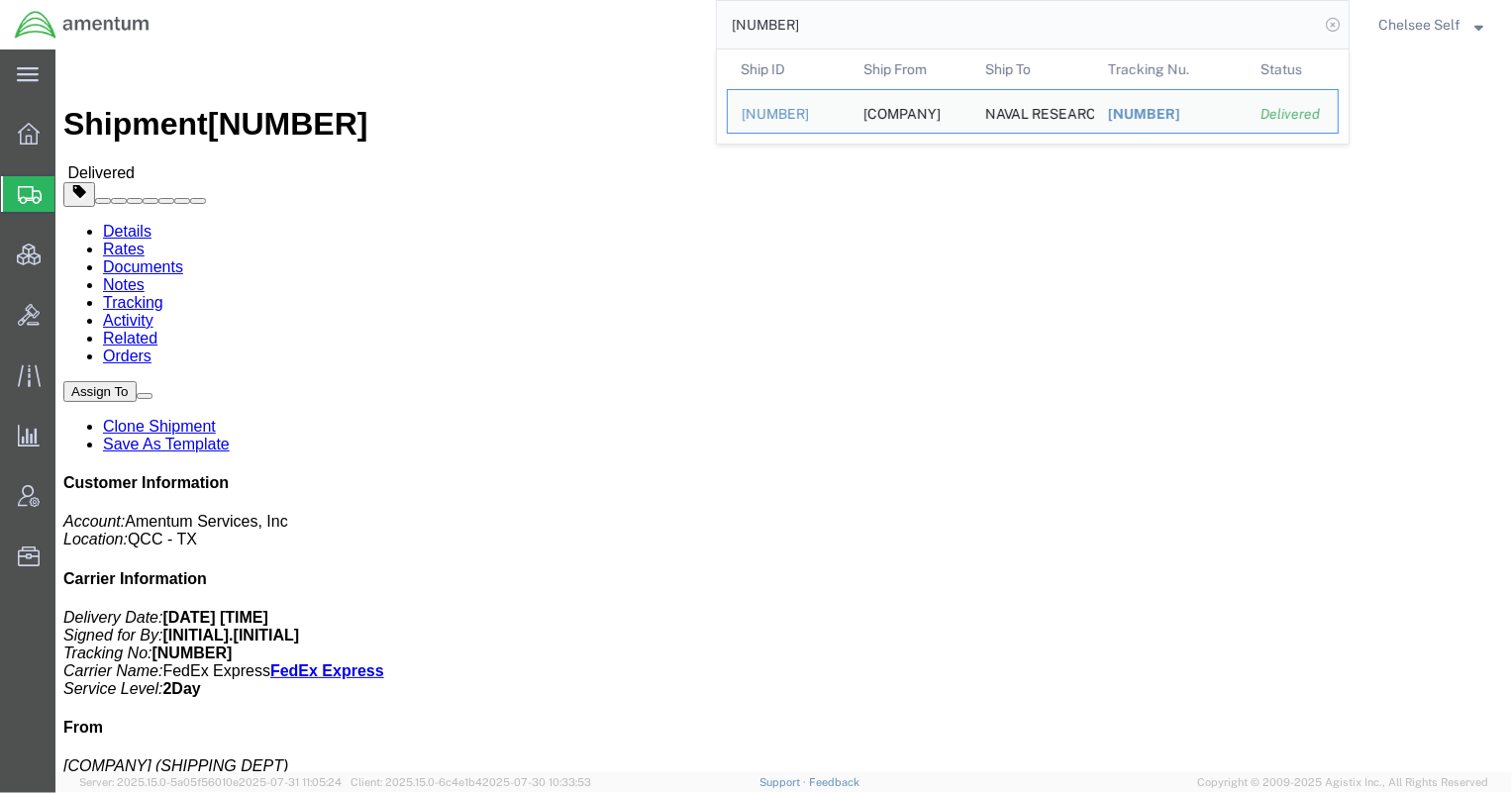 click 